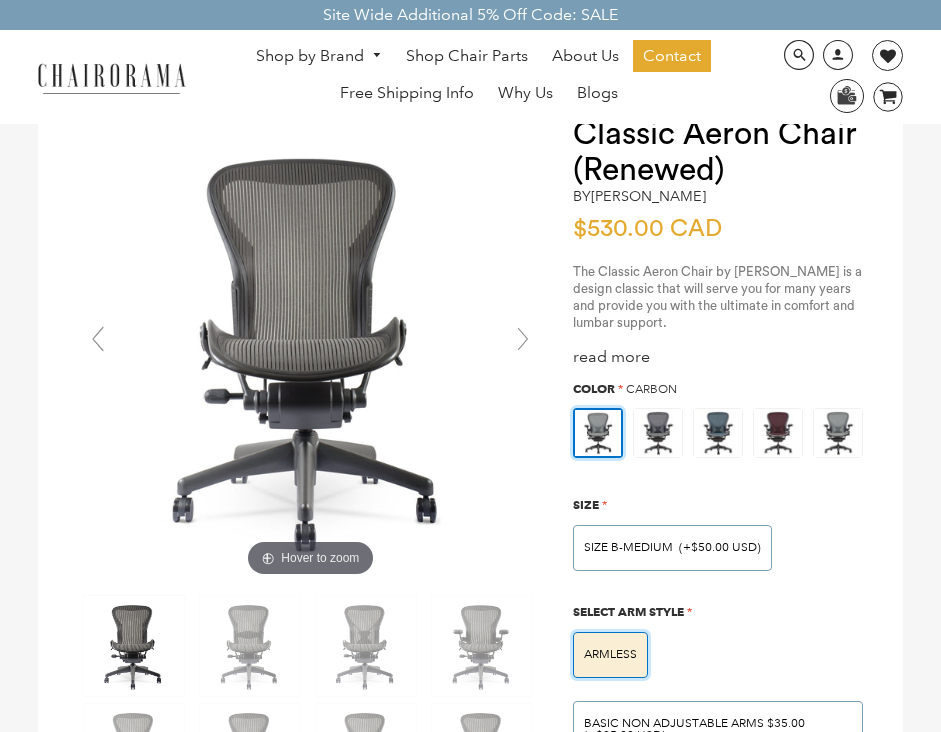 scroll, scrollTop: 127, scrollLeft: 0, axis: vertical 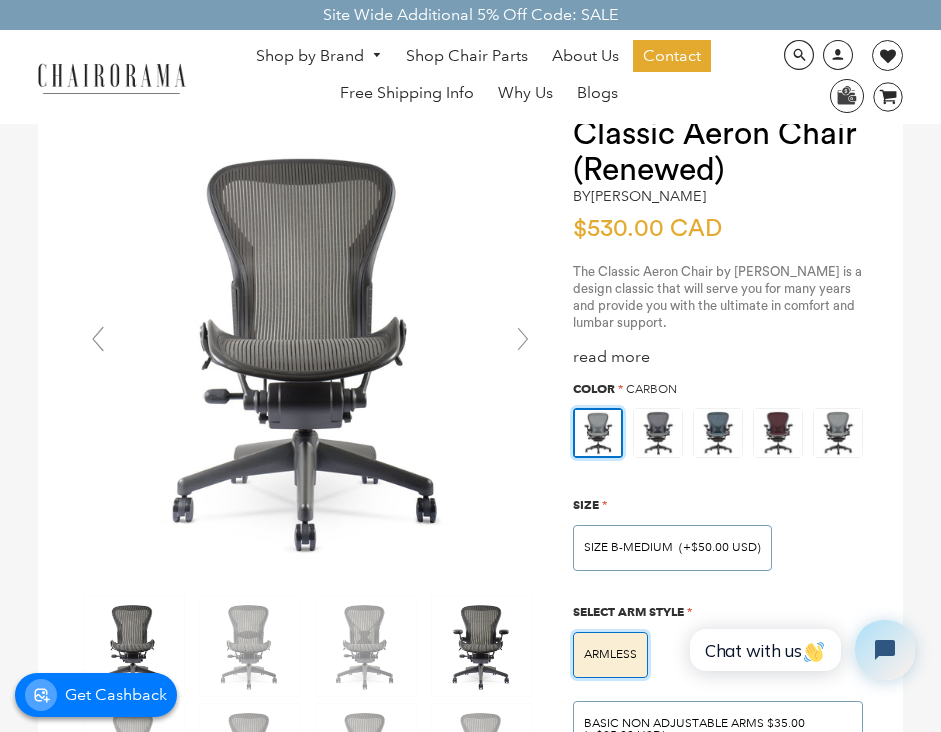 click at bounding box center (482, 646) 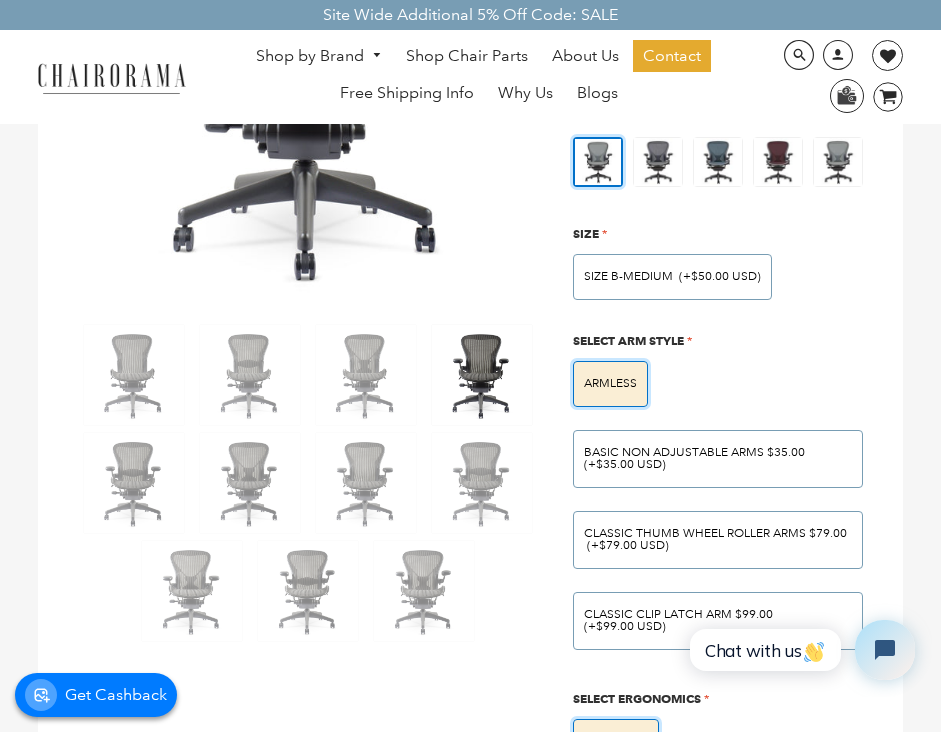scroll, scrollTop: 401, scrollLeft: 0, axis: vertical 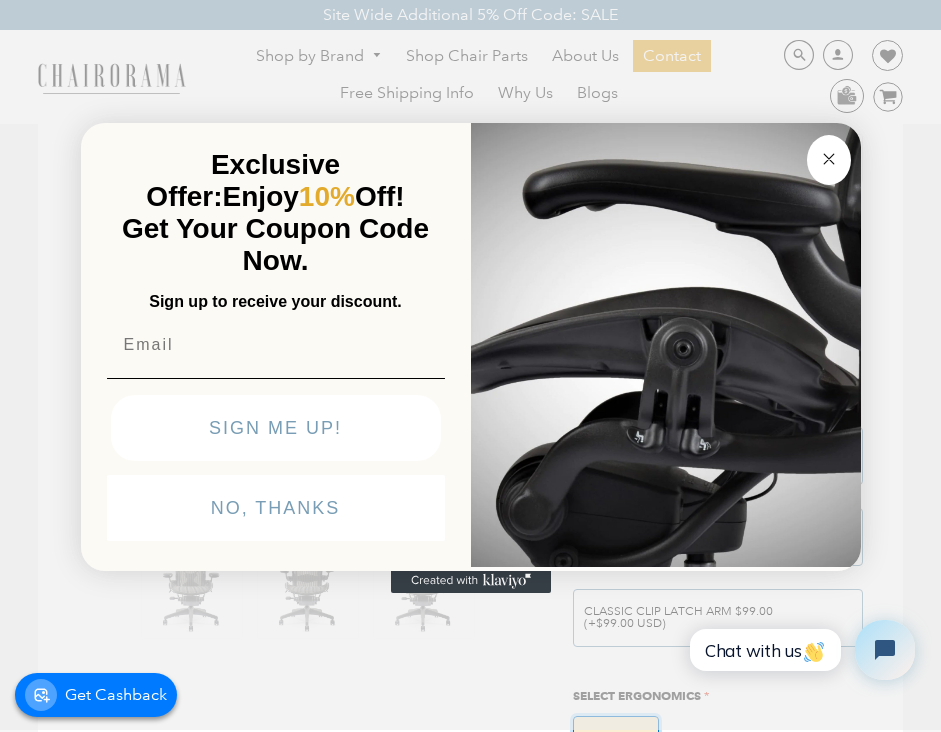 click 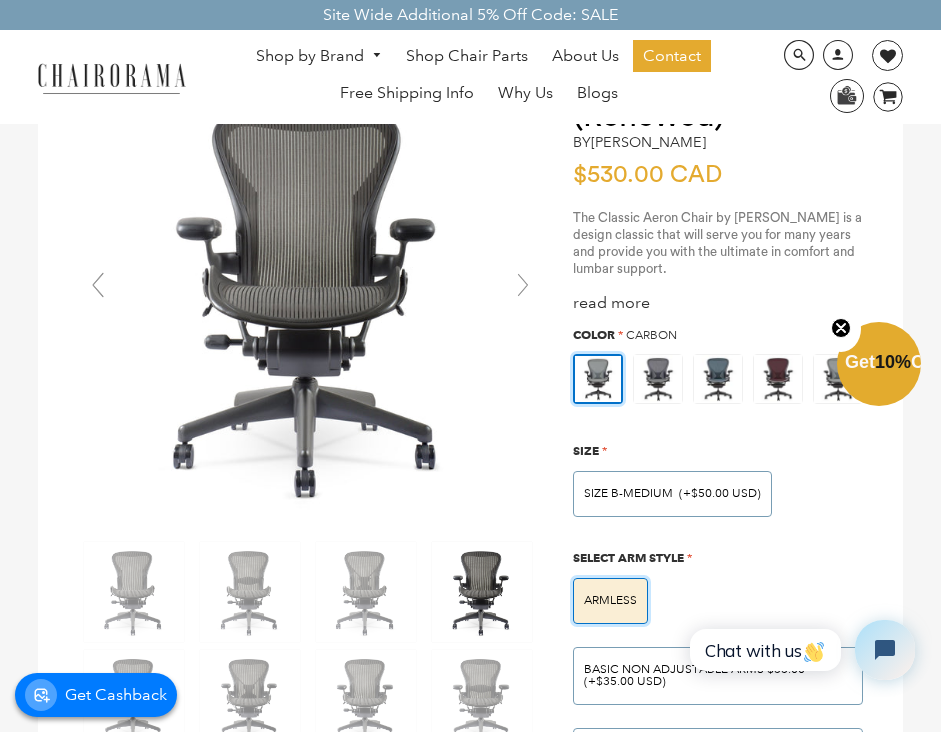 scroll, scrollTop: 192, scrollLeft: 0, axis: vertical 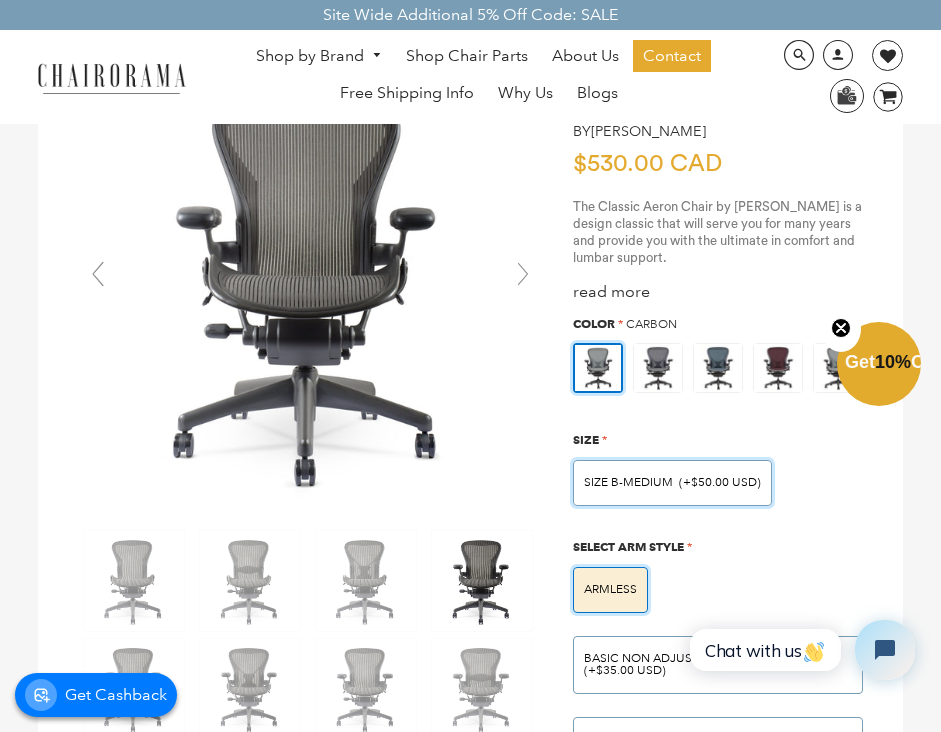 click on "SIZE B-MEDIUM" at bounding box center [628, 482] 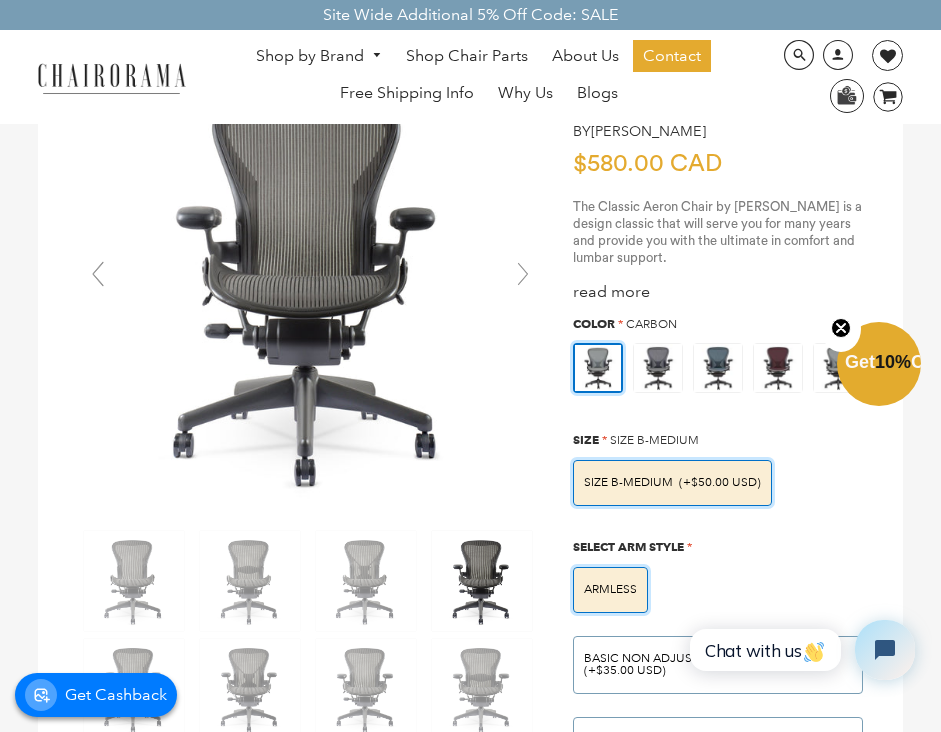 click on "SIZE B-MEDIUM" at bounding box center (628, 482) 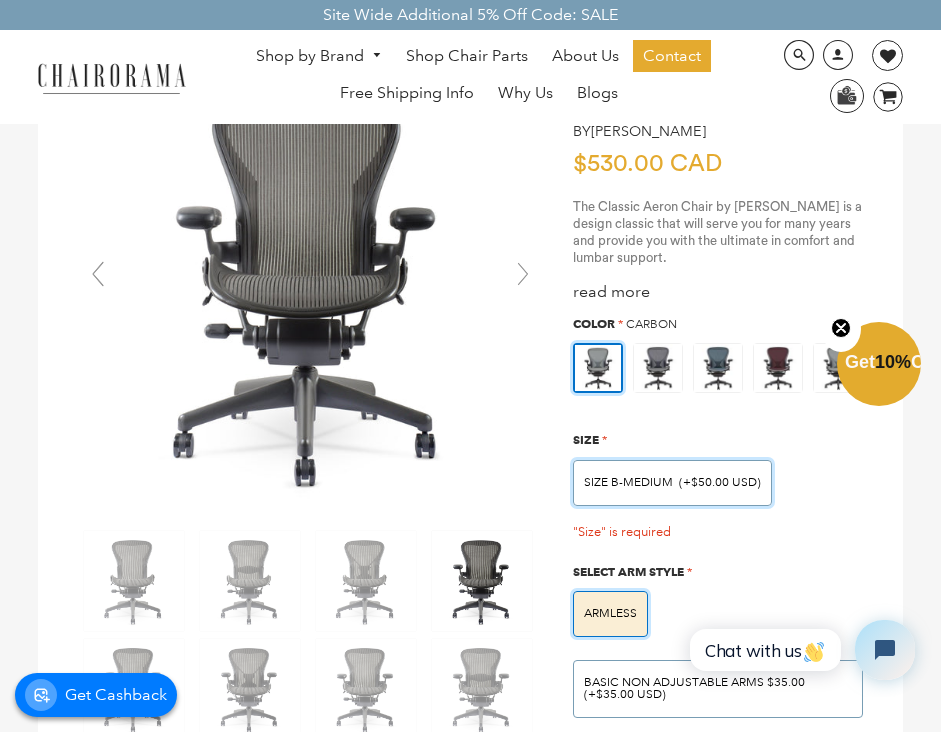 click on "SIZE B-MEDIUM" at bounding box center (628, 482) 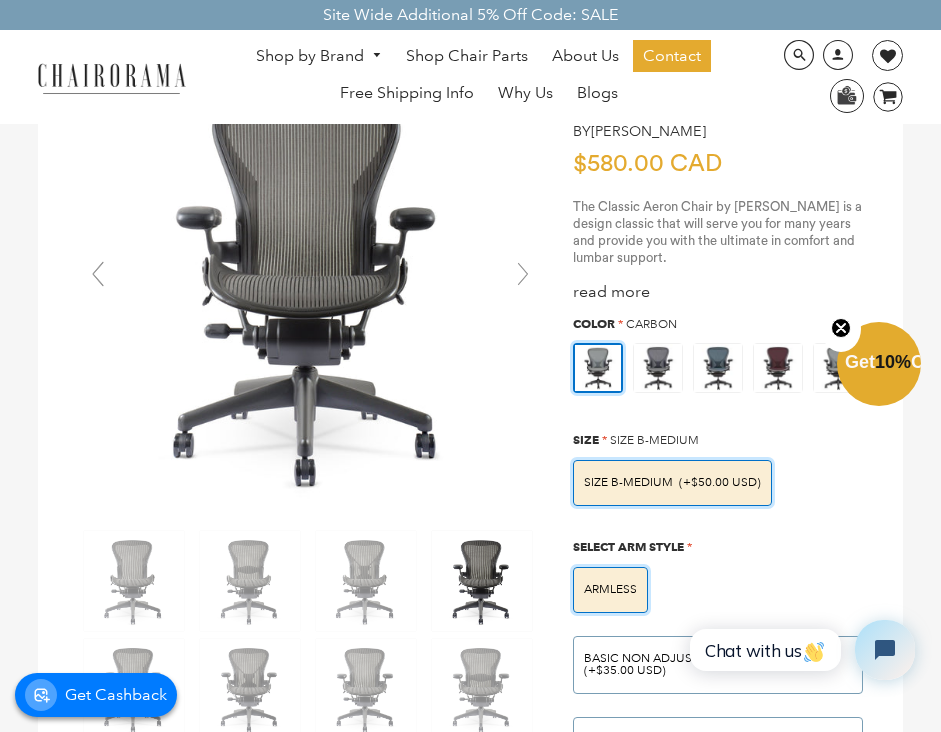 click on "SIZE B-MEDIUM" at bounding box center [628, 482] 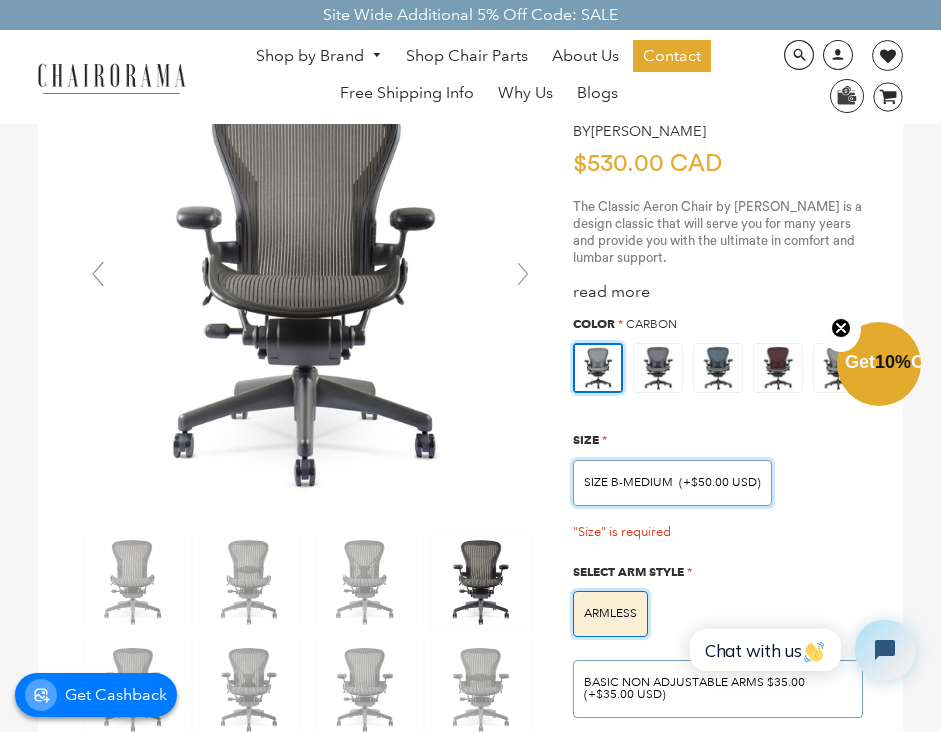 click on "SIZE B-MEDIUM" at bounding box center [628, 482] 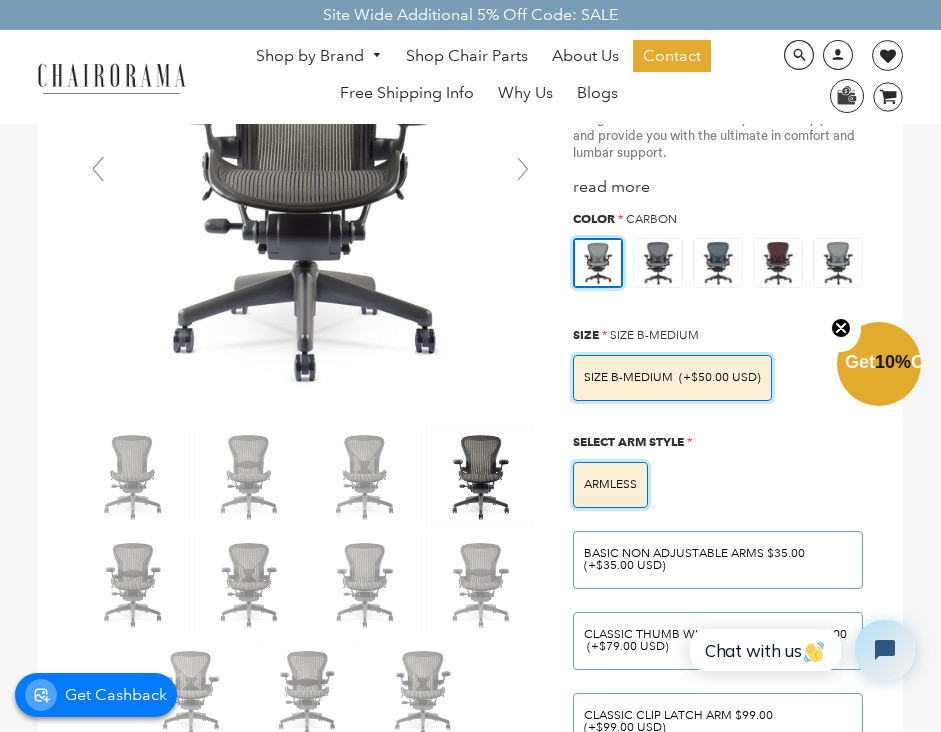 scroll, scrollTop: 304, scrollLeft: 0, axis: vertical 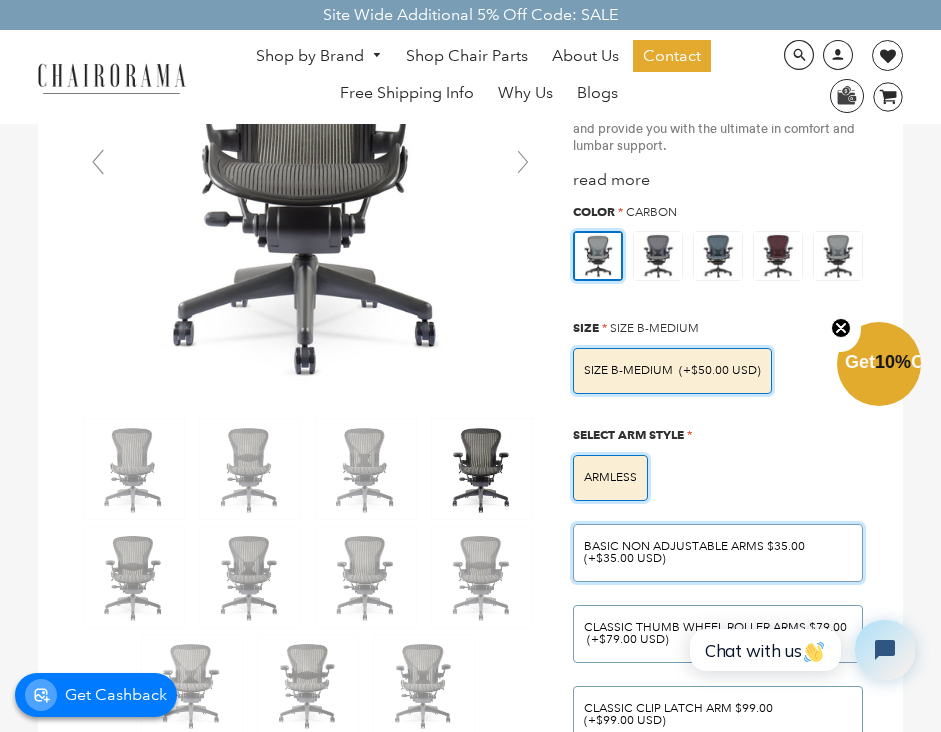 click on "BASIC NON ADJUSTABLE ARMS $35.00" at bounding box center (694, 546) 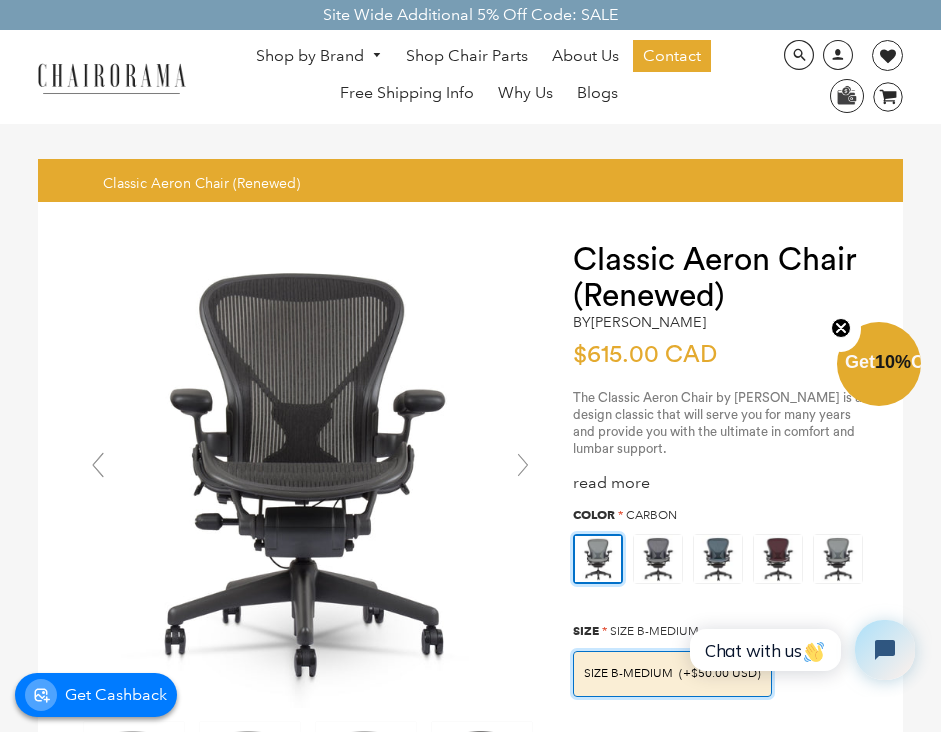 scroll, scrollTop: 0, scrollLeft: 0, axis: both 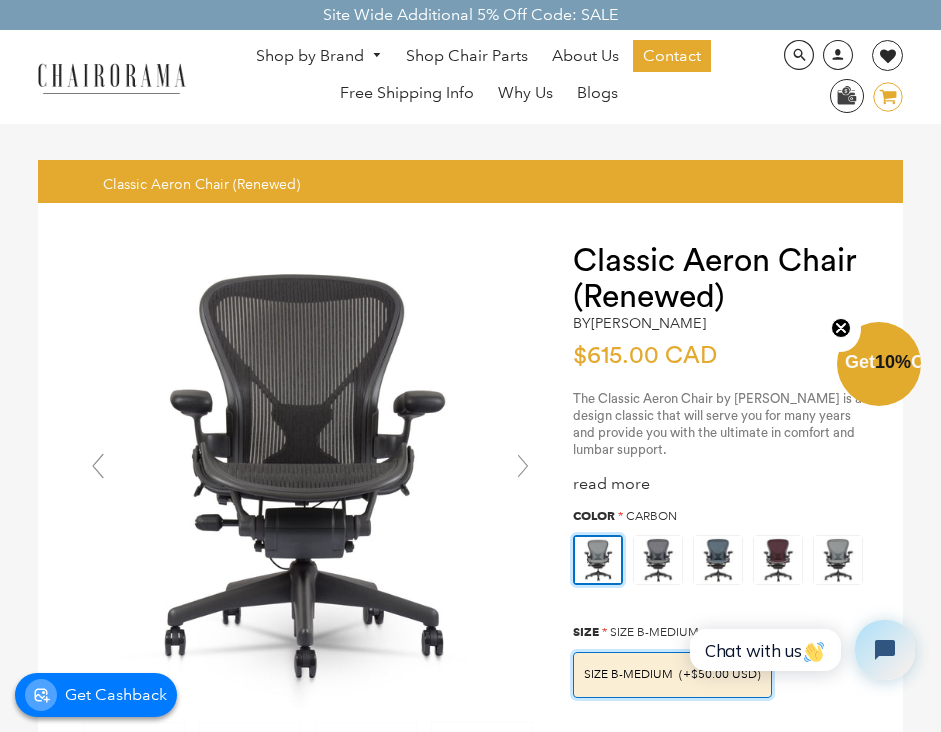click on "image/svg+xml
Layer 1" 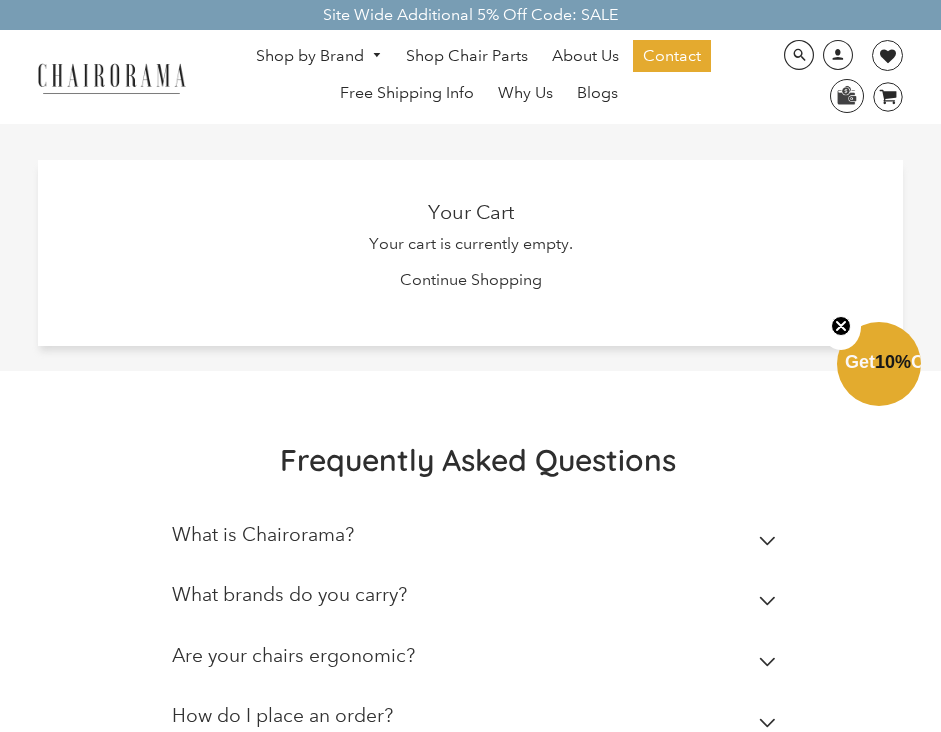 scroll, scrollTop: 0, scrollLeft: 0, axis: both 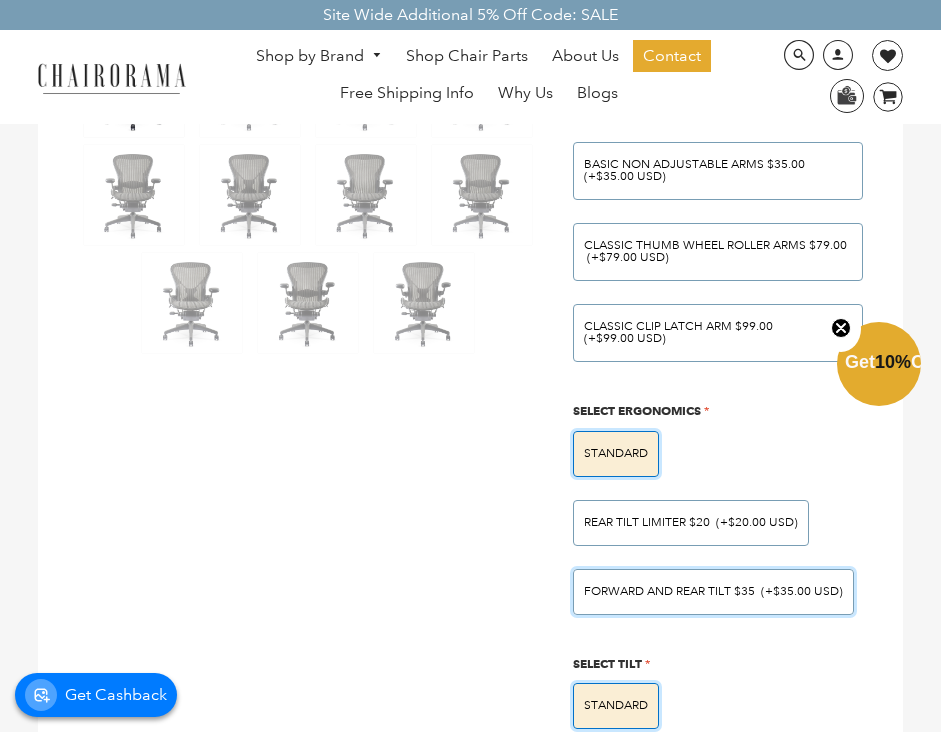click on "Forward And Rear Tilt $35" at bounding box center [669, 591] 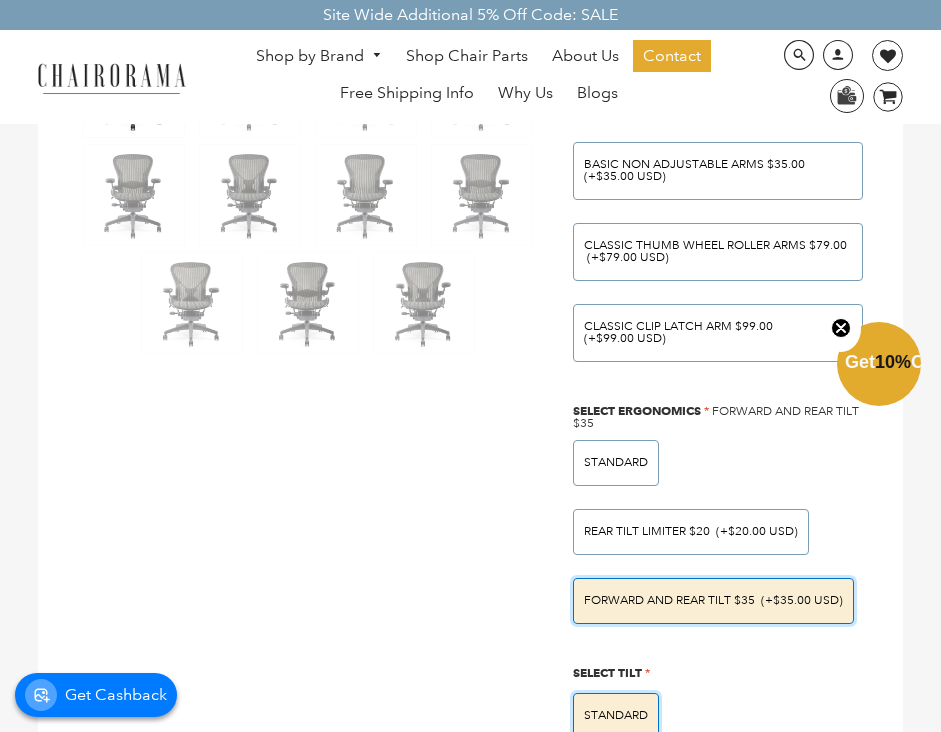 scroll, scrollTop: 0, scrollLeft: 0, axis: both 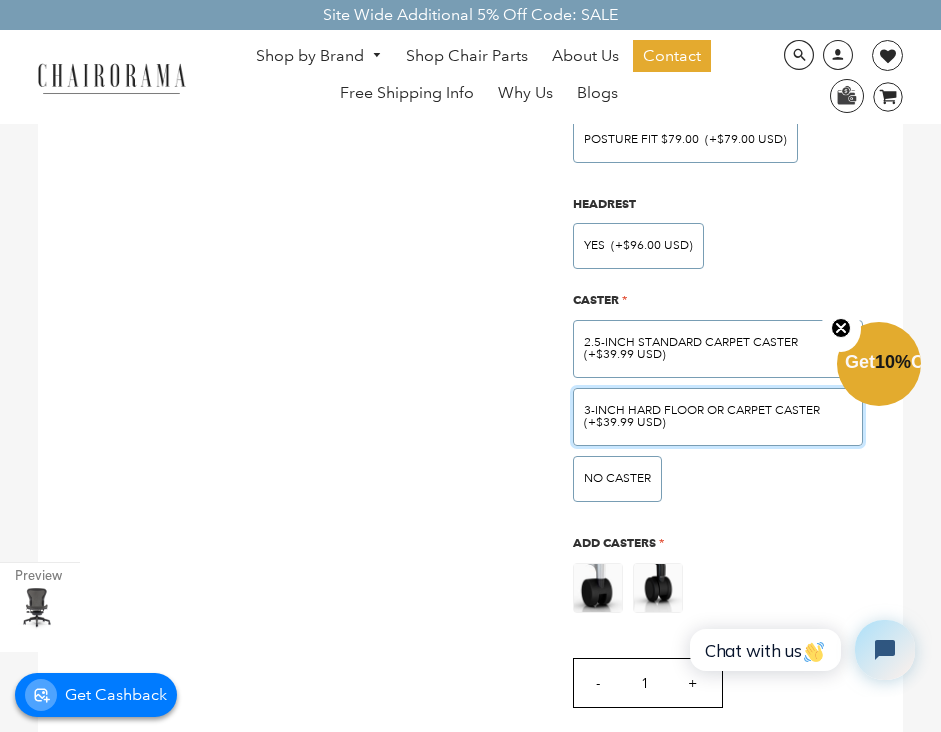 click on "3-inch Hard Floor or Carpet Caster" at bounding box center [702, 410] 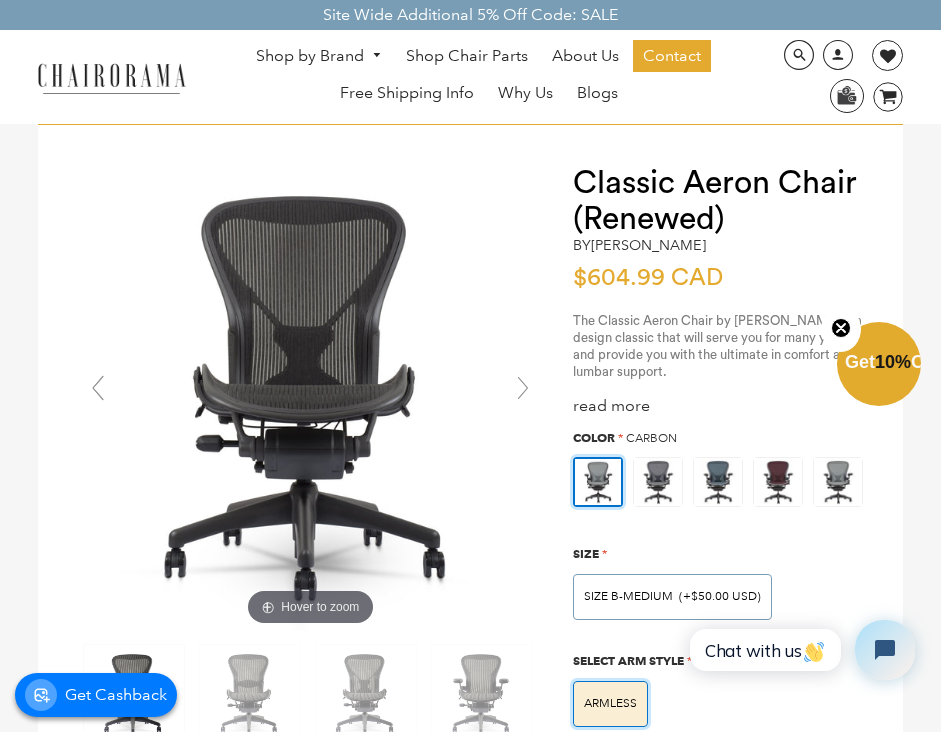 scroll, scrollTop: 82, scrollLeft: 0, axis: vertical 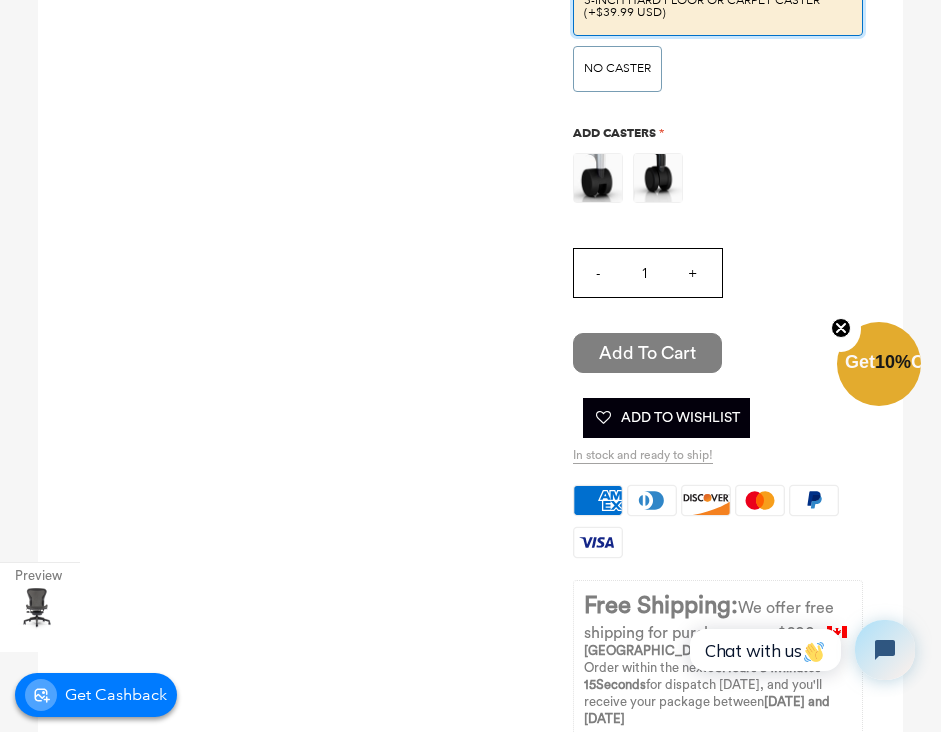 click on "Add to Cart" at bounding box center [647, 353] 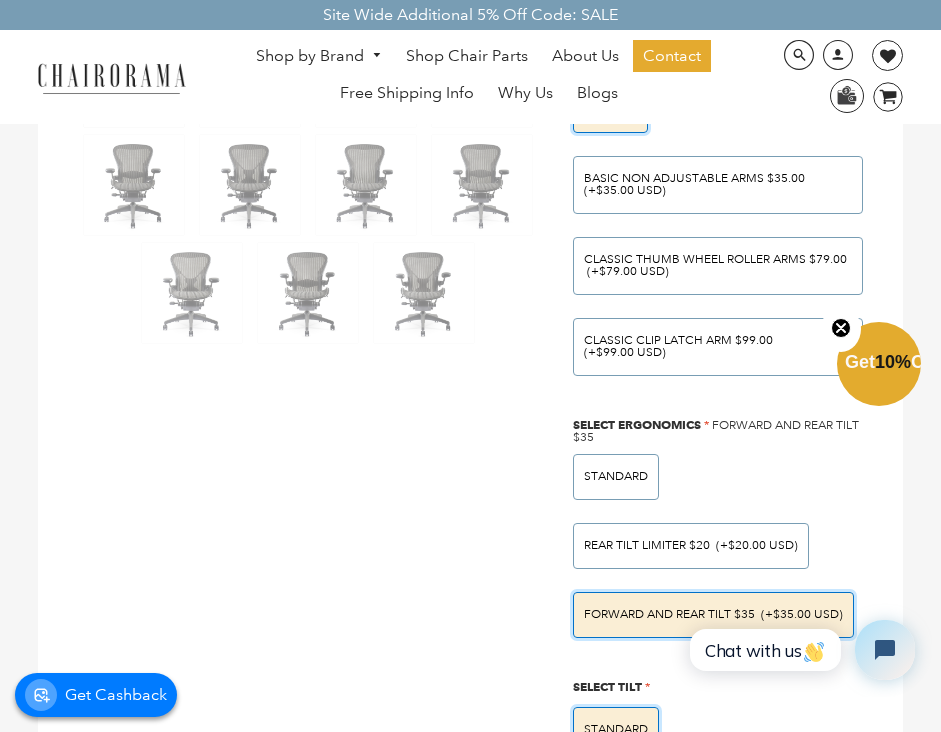 scroll, scrollTop: 697, scrollLeft: 0, axis: vertical 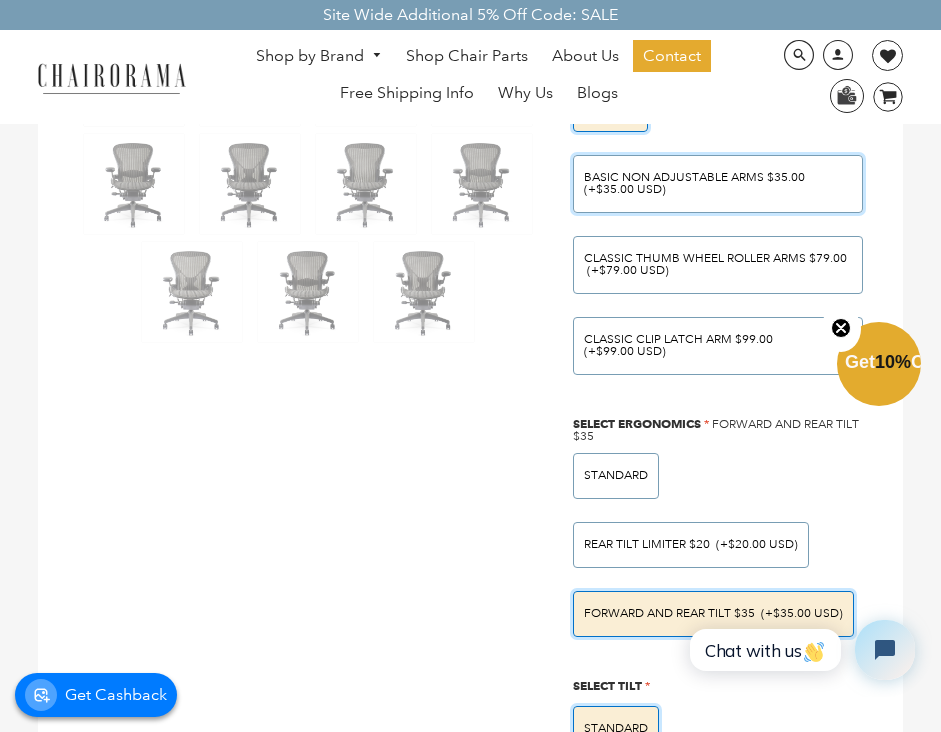 click on "BASIC NON ADJUSTABLE ARMS $35.00    (+$35.00 USD)" at bounding box center [718, 184] 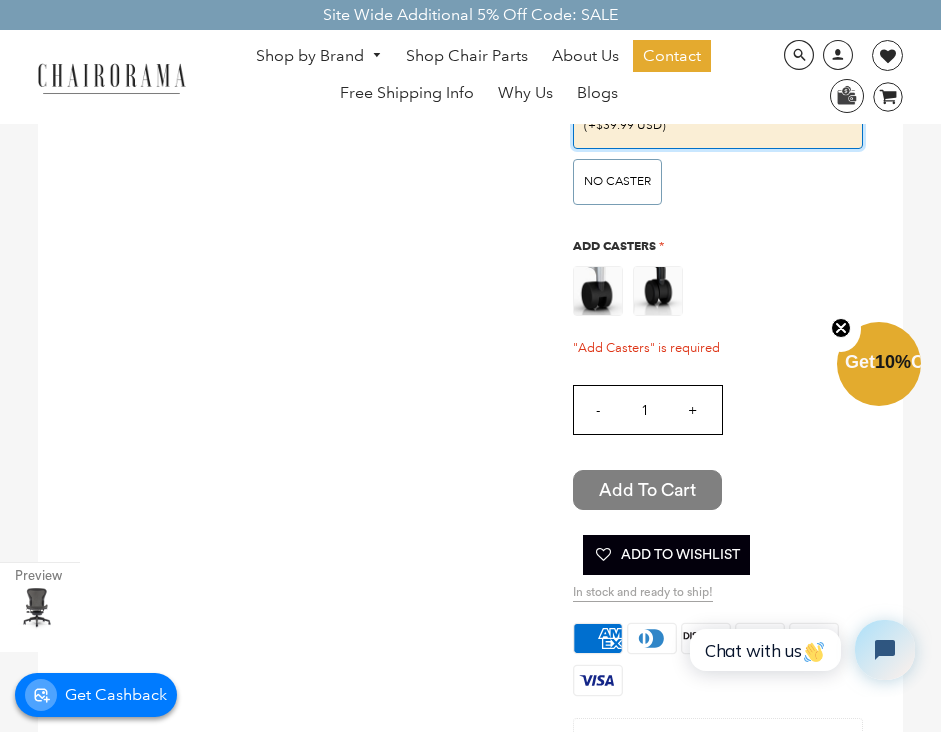 click on "Add to Cart" at bounding box center (647, 490) 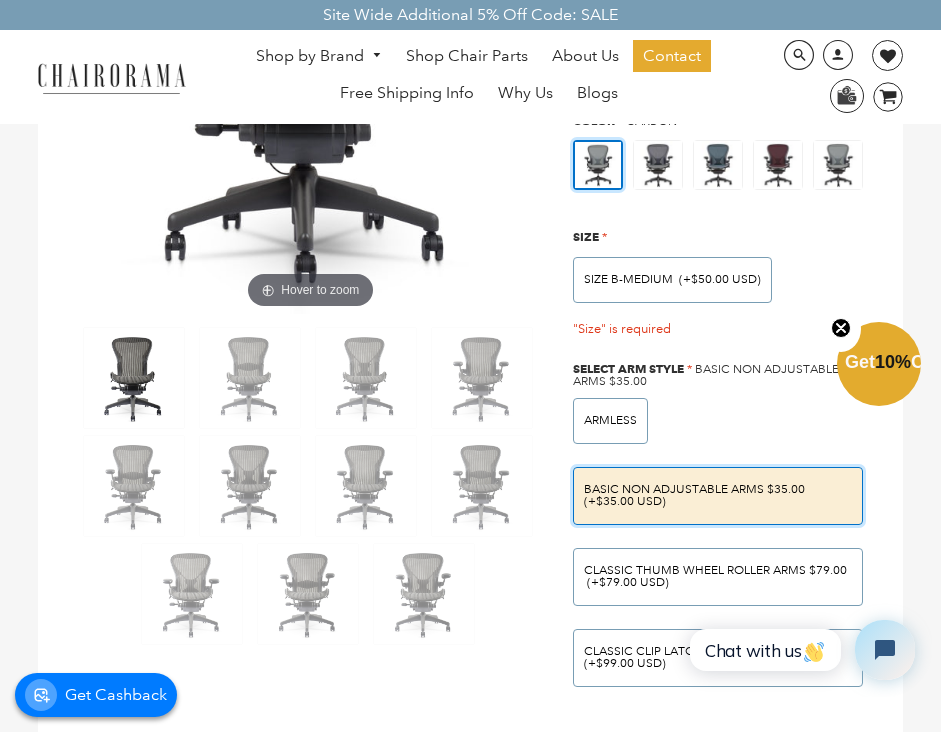 scroll, scrollTop: 392, scrollLeft: 0, axis: vertical 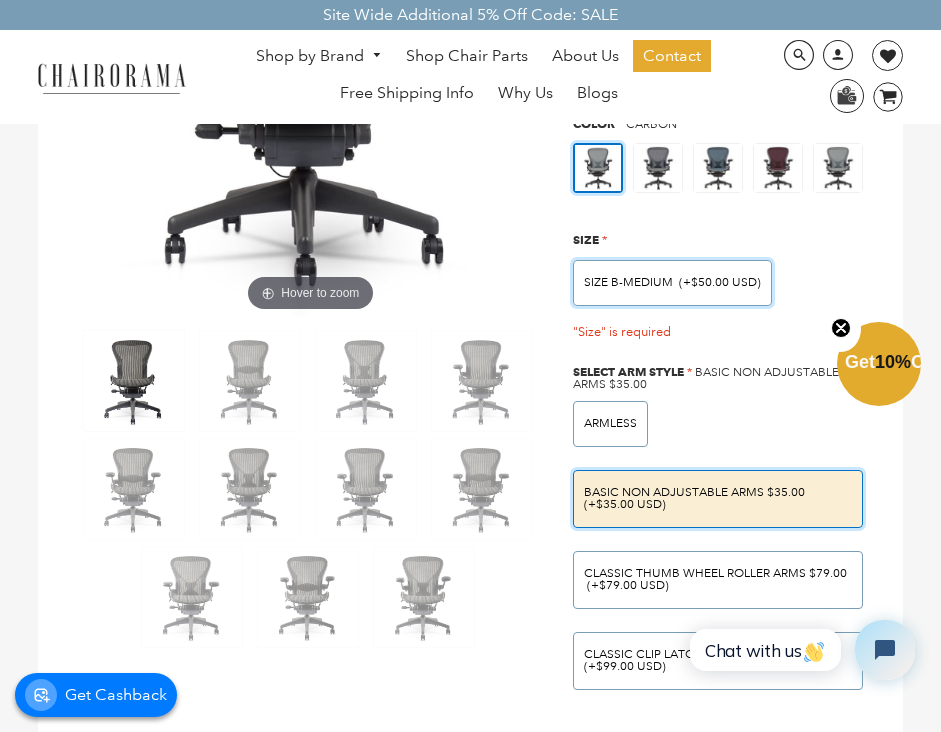 click on "SIZE B-MEDIUM    (+$50.00 USD)" at bounding box center (672, 283) 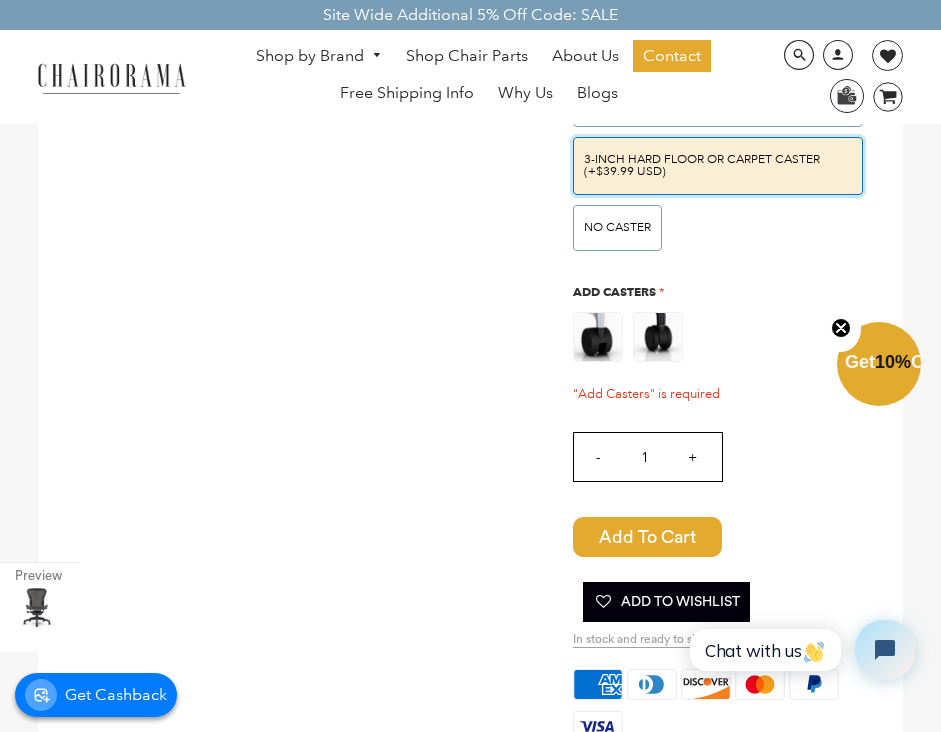 scroll, scrollTop: 1635, scrollLeft: 0, axis: vertical 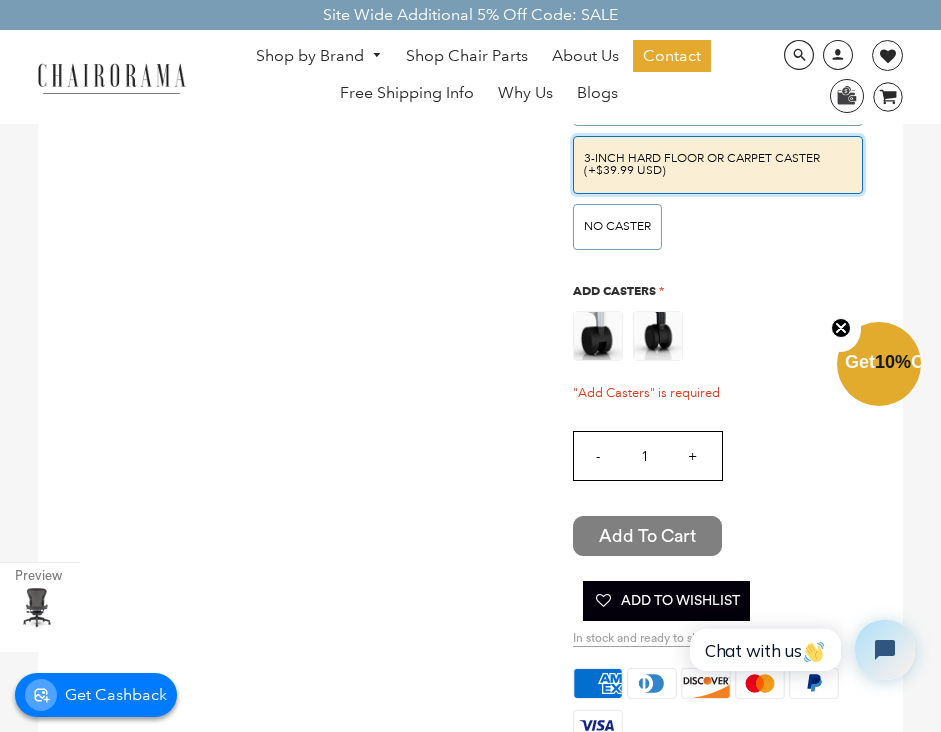 click on "Add to Cart" at bounding box center (647, 536) 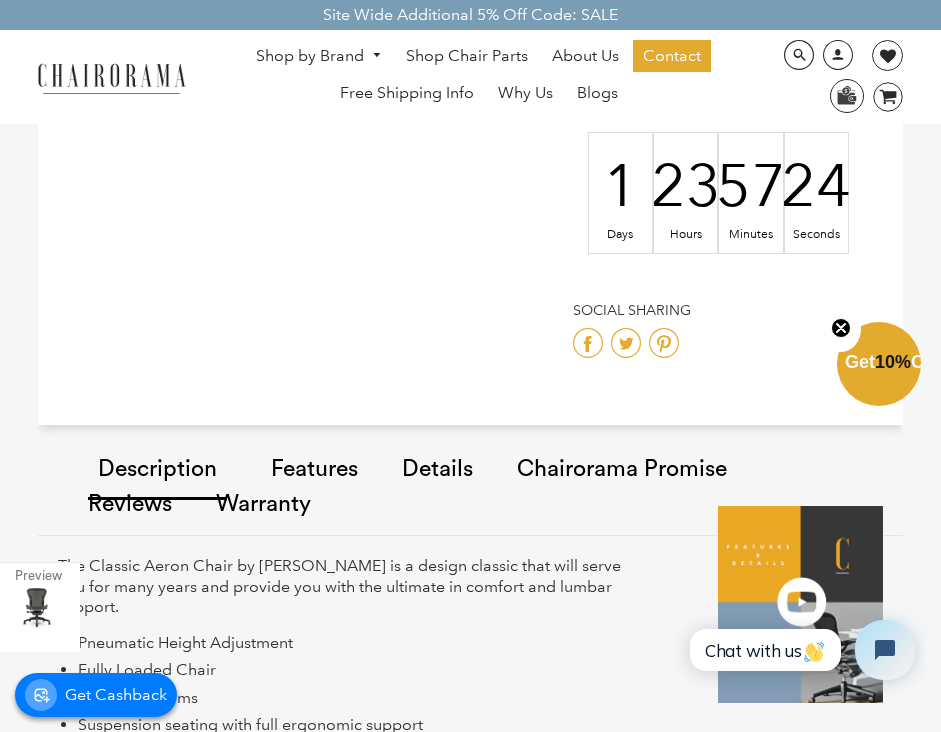 scroll, scrollTop: 1711, scrollLeft: 0, axis: vertical 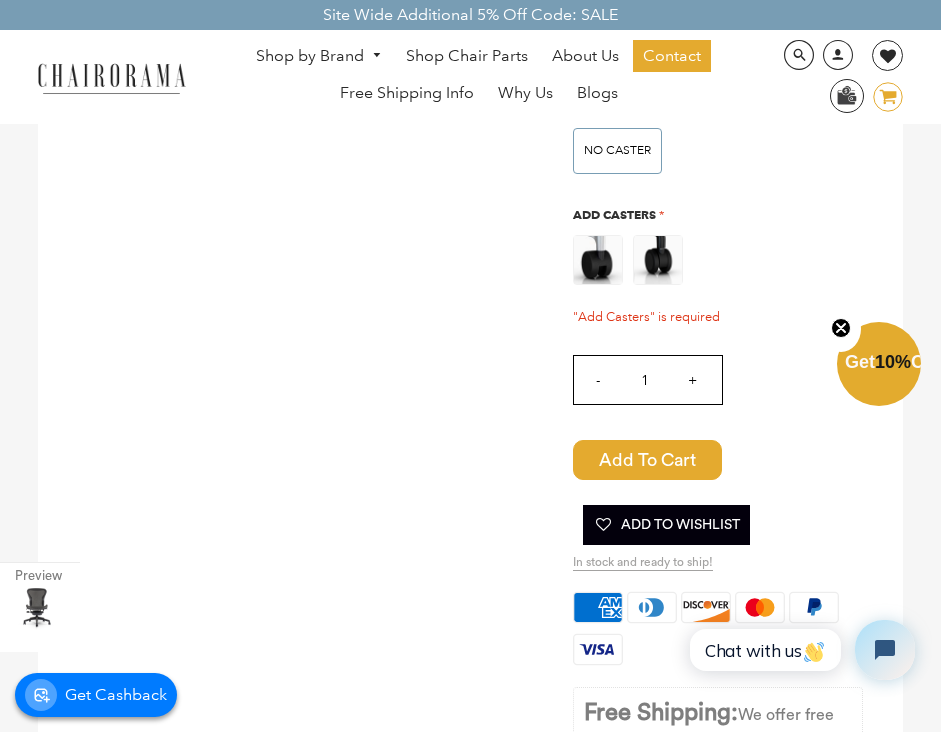 click 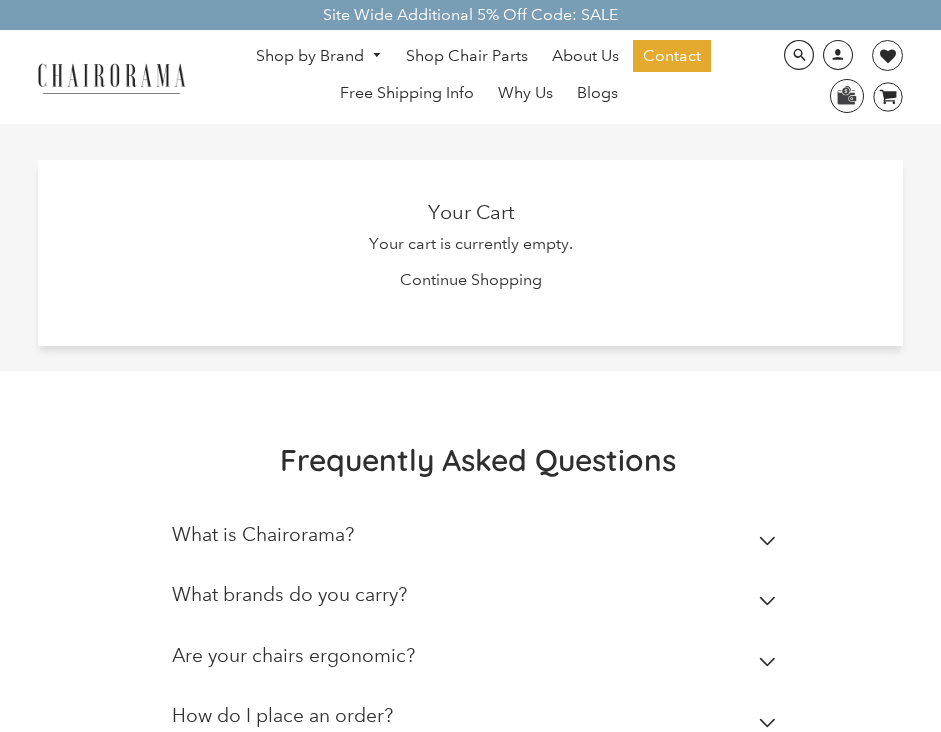 scroll, scrollTop: 0, scrollLeft: 0, axis: both 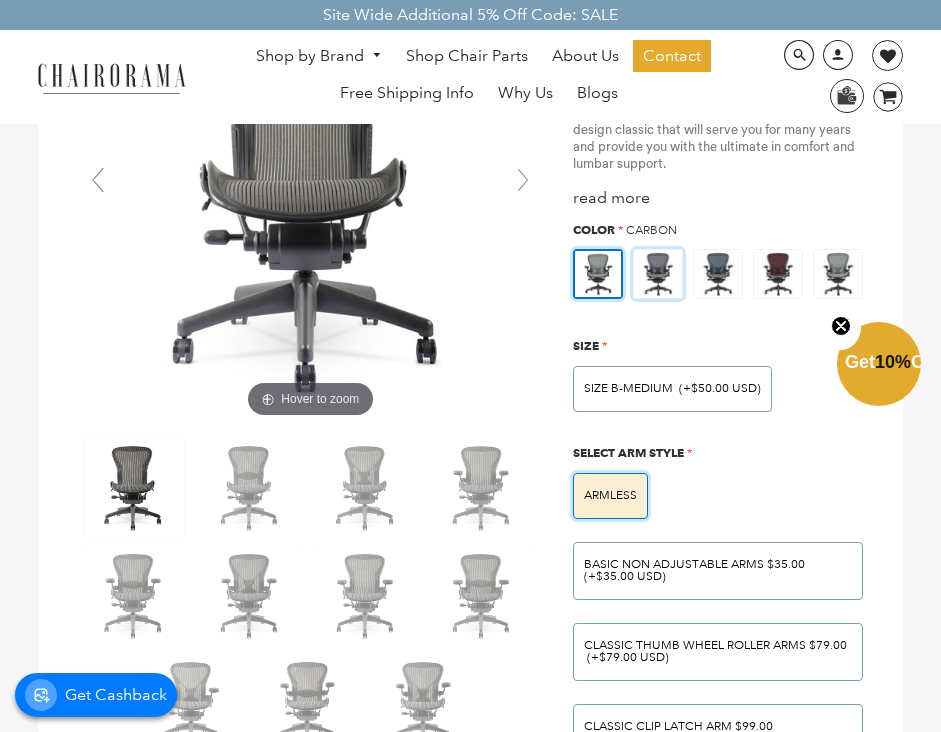 click at bounding box center (658, 274) 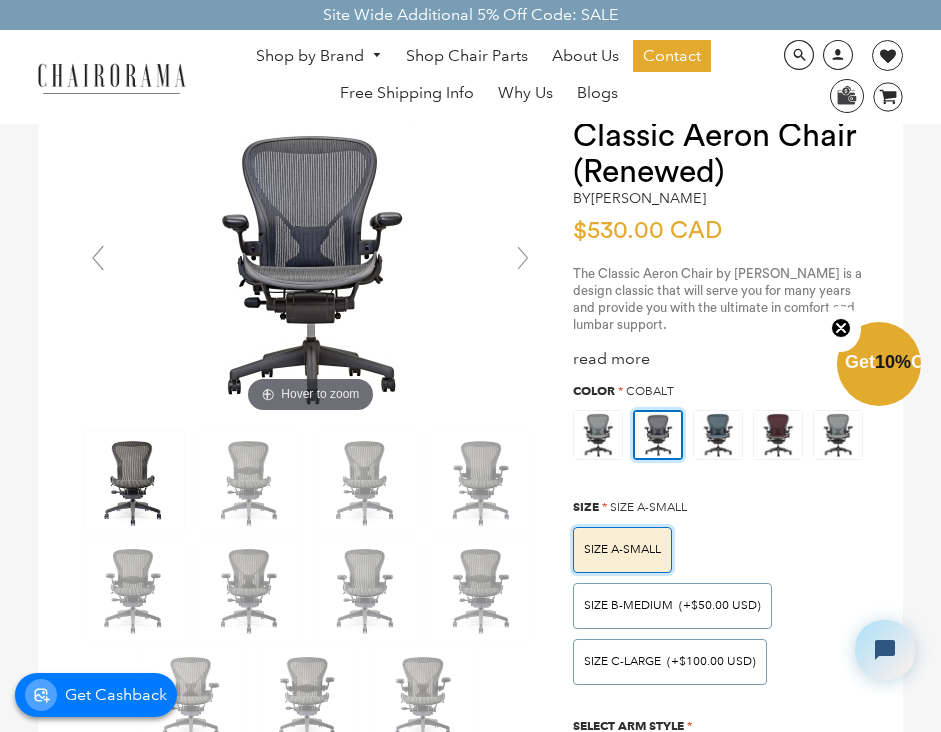 scroll, scrollTop: 0, scrollLeft: 0, axis: both 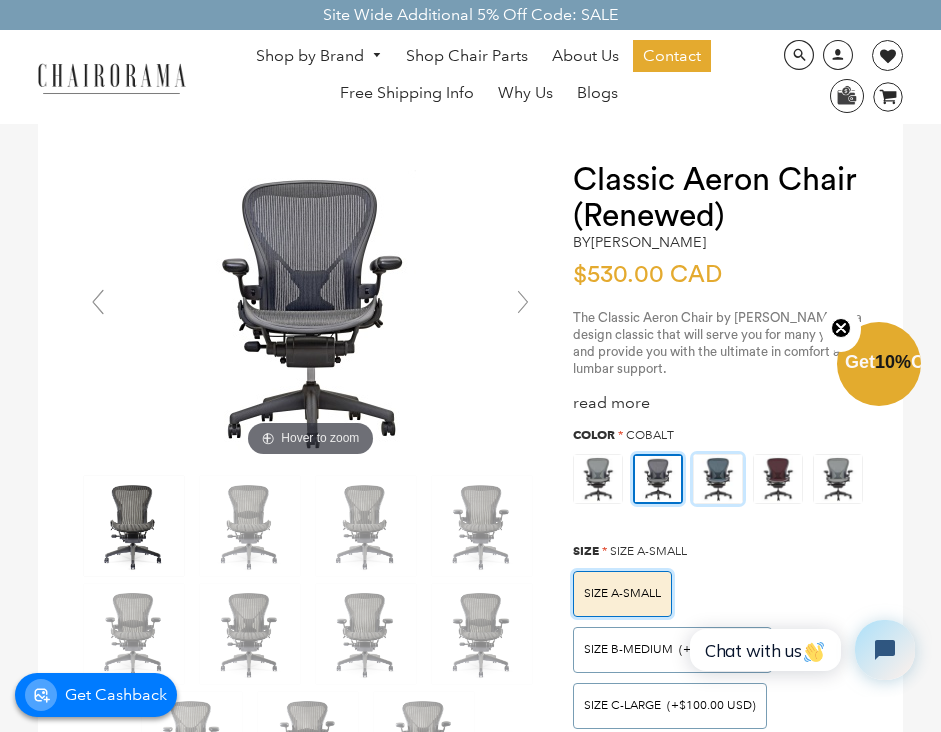 click at bounding box center [718, 479] 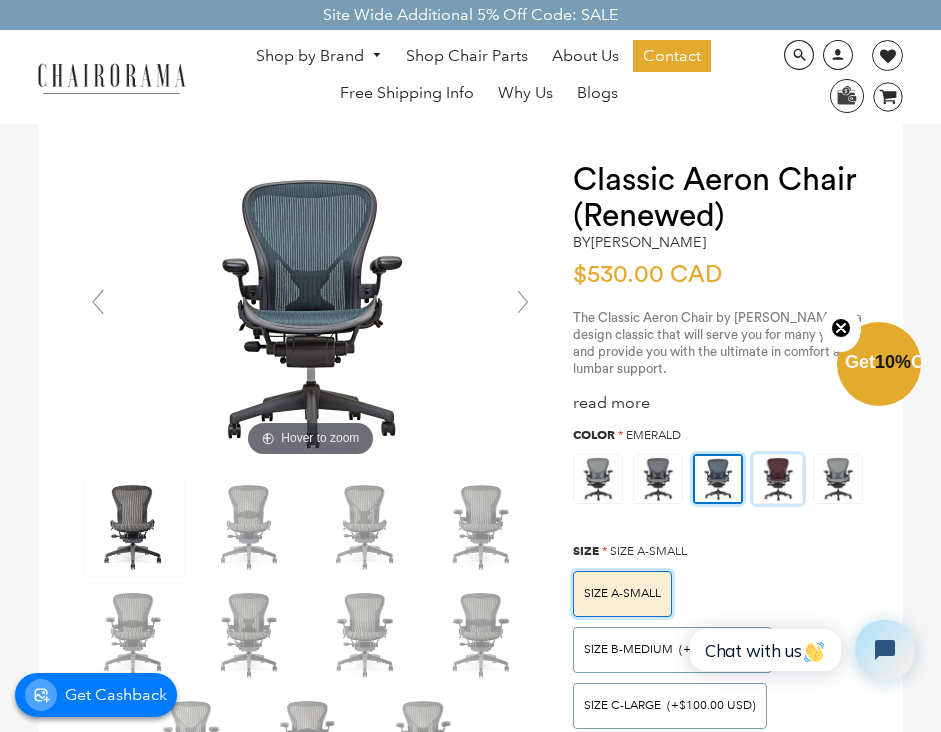 click at bounding box center [778, 479] 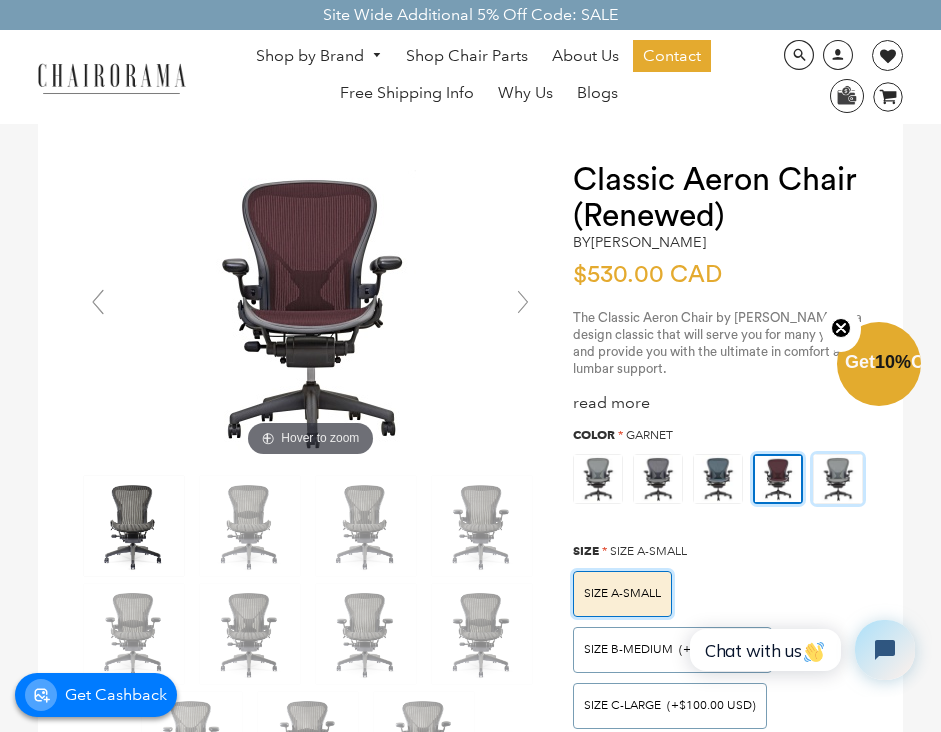 click at bounding box center (838, 479) 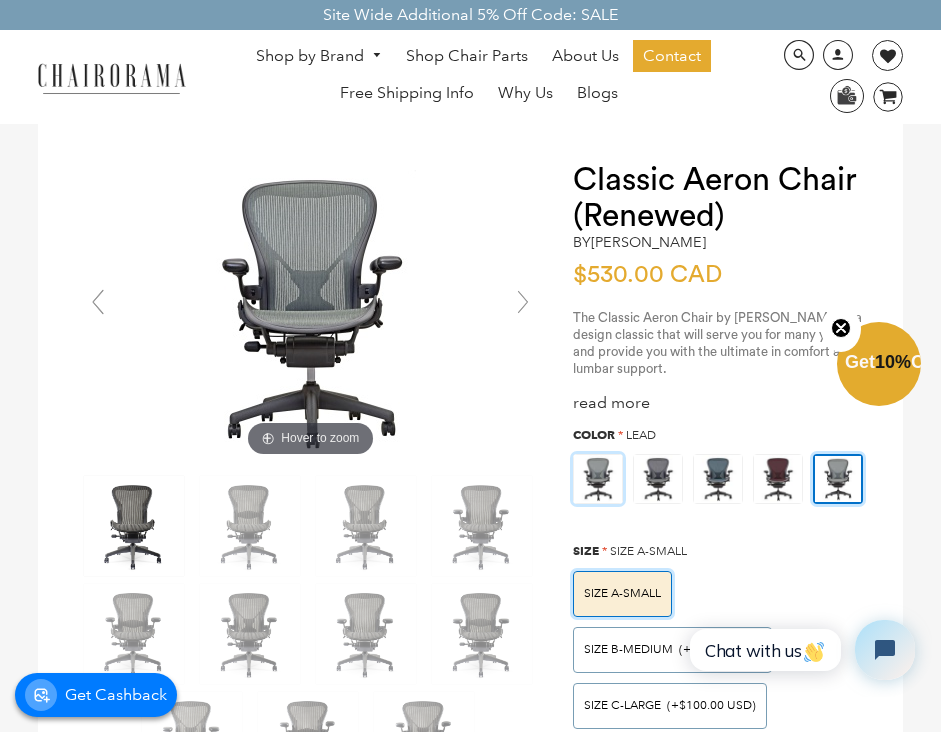 click at bounding box center [598, 479] 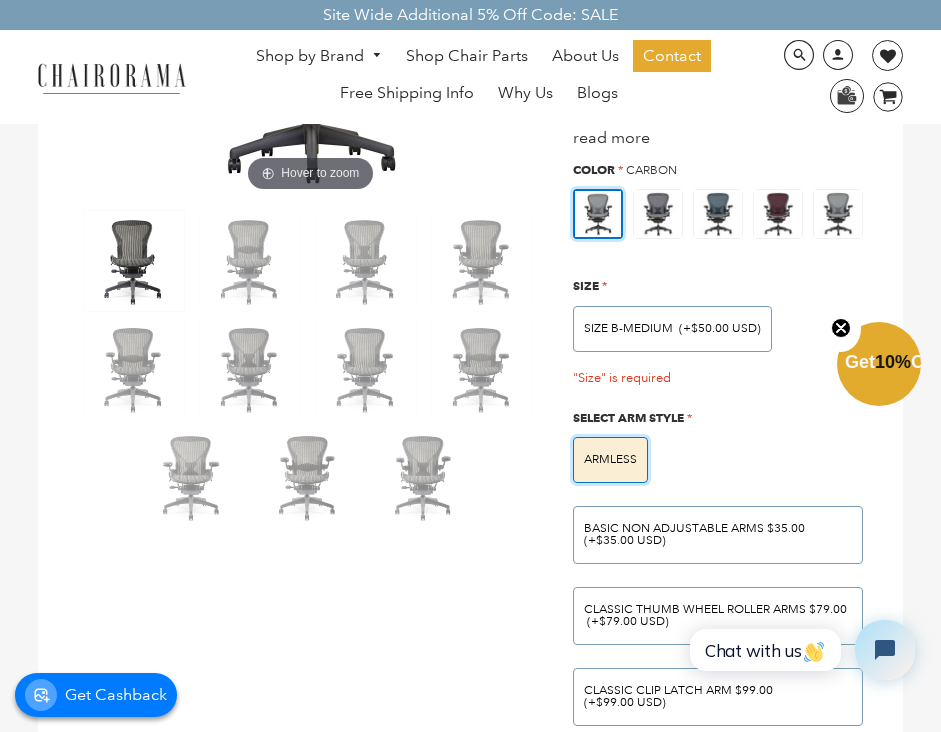 scroll, scrollTop: 355, scrollLeft: 0, axis: vertical 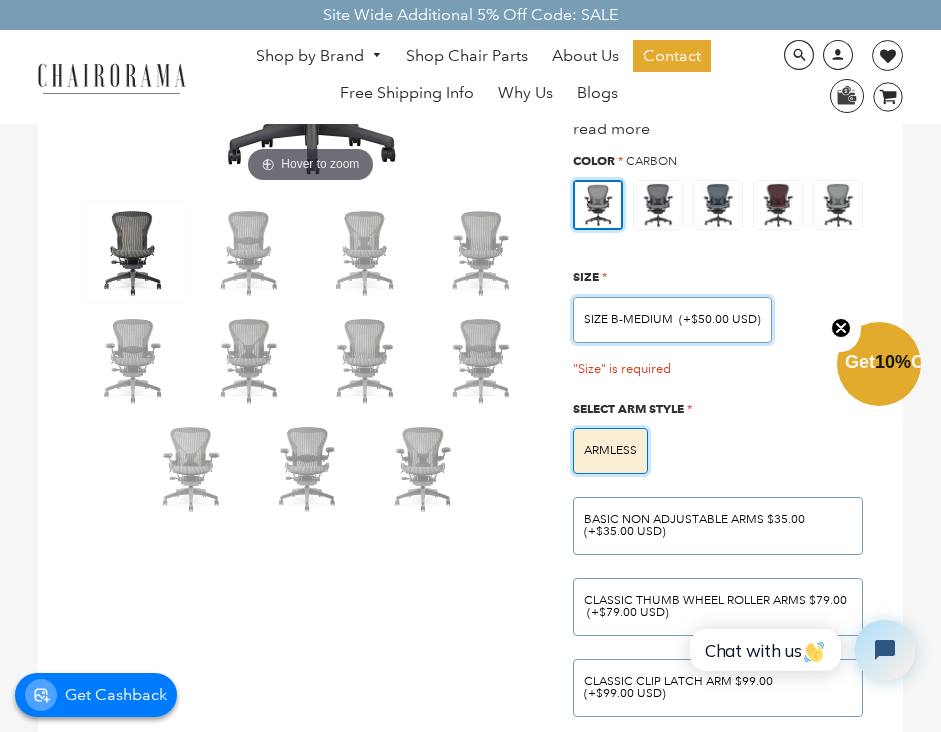 click on "SIZE B-MEDIUM    (+$50.00 USD)" at bounding box center [672, 320] 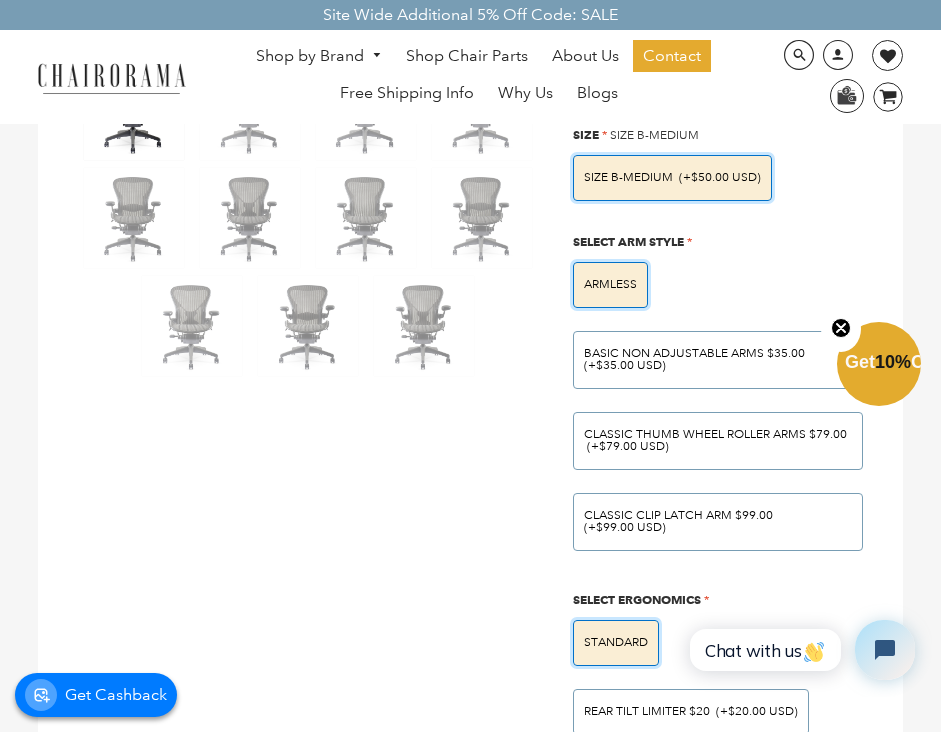 scroll, scrollTop: 503, scrollLeft: 0, axis: vertical 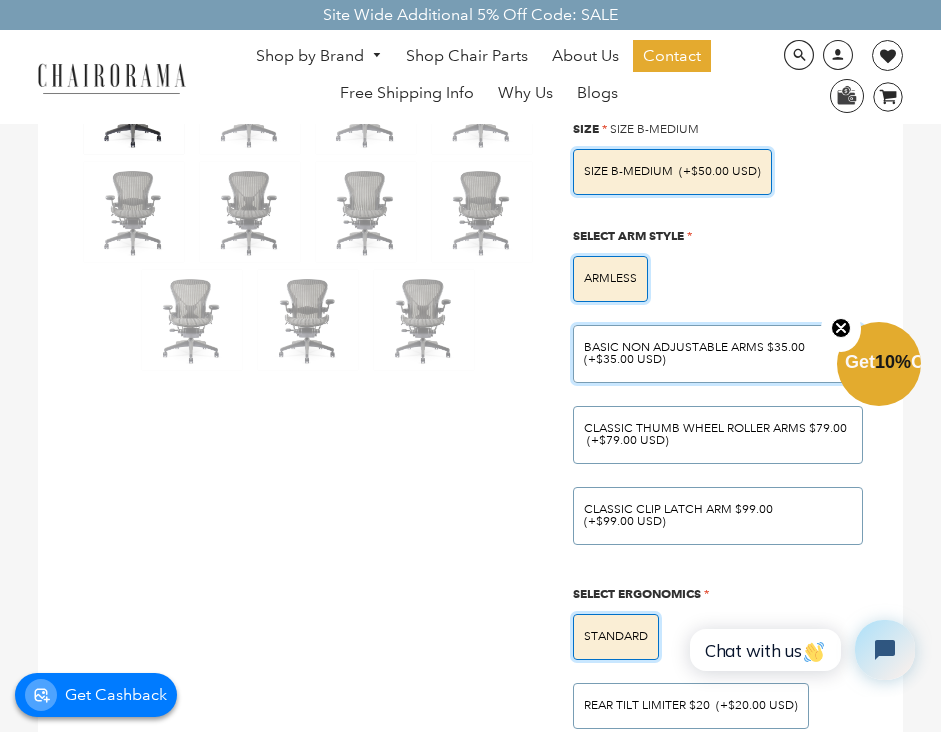click on "BASIC NON ADJUSTABLE ARMS $35.00    (+$35.00 USD)" at bounding box center [718, 354] 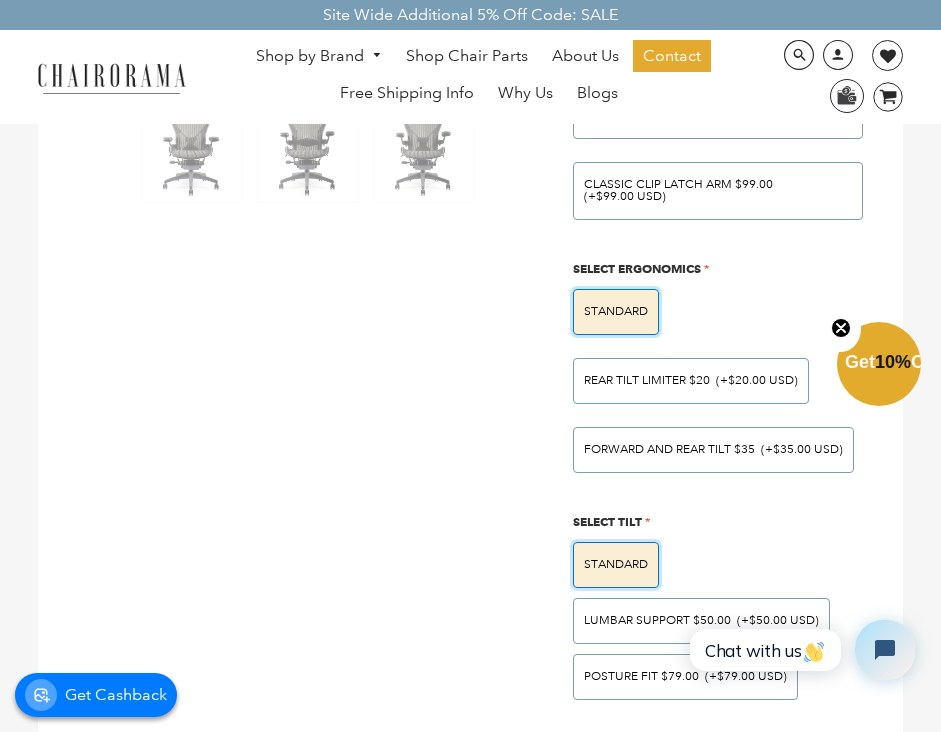 scroll, scrollTop: 849, scrollLeft: 0, axis: vertical 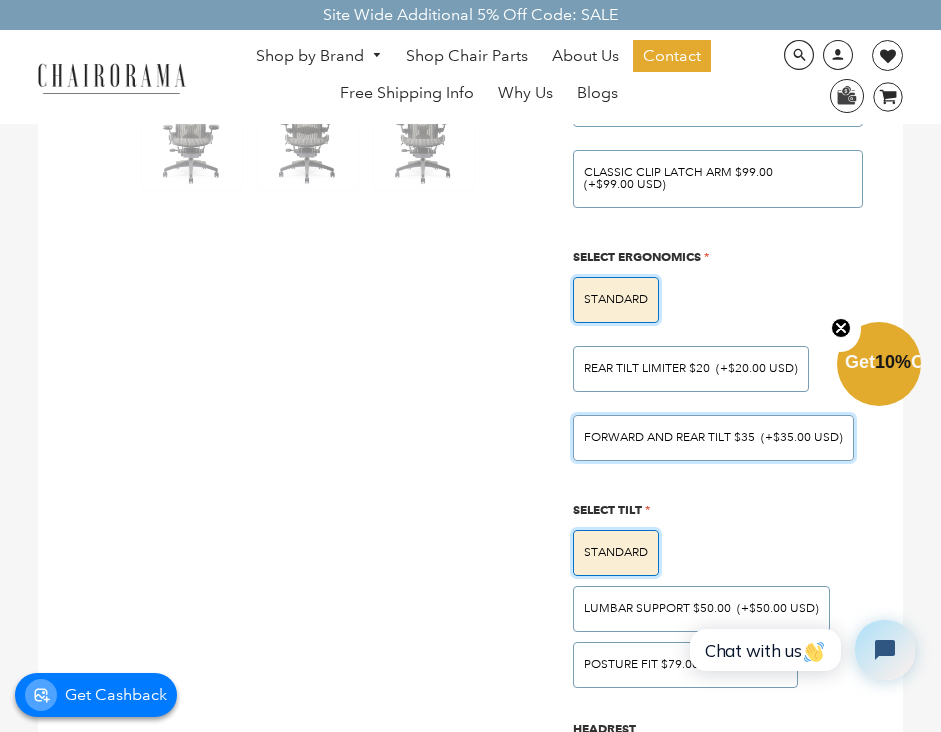click on "Forward And Rear Tilt $35" at bounding box center [669, 437] 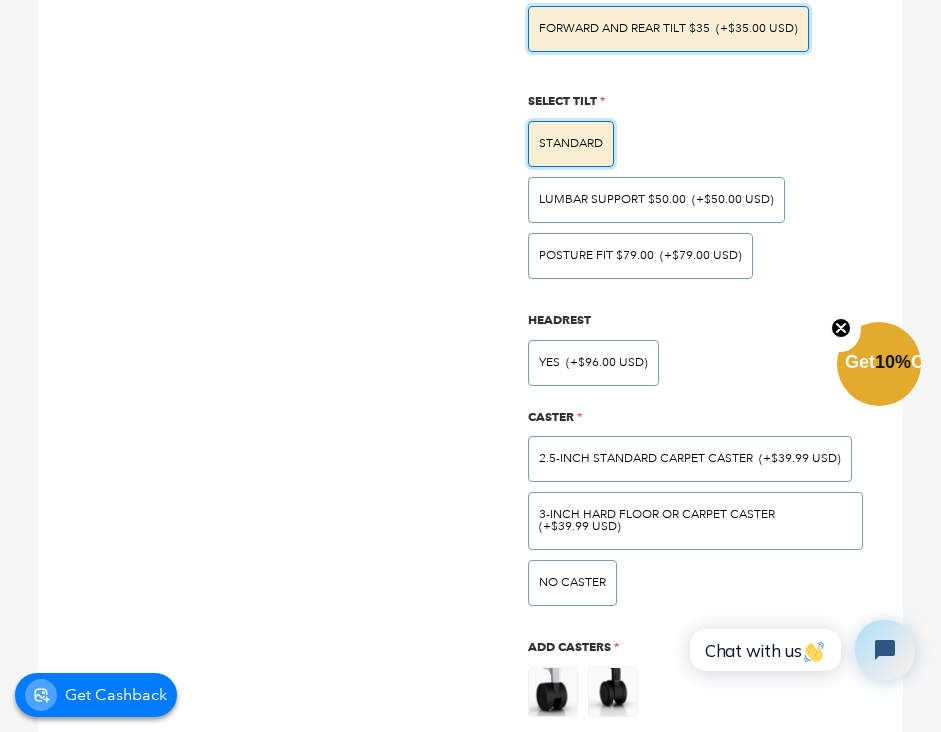 scroll, scrollTop: 1179, scrollLeft: 0, axis: vertical 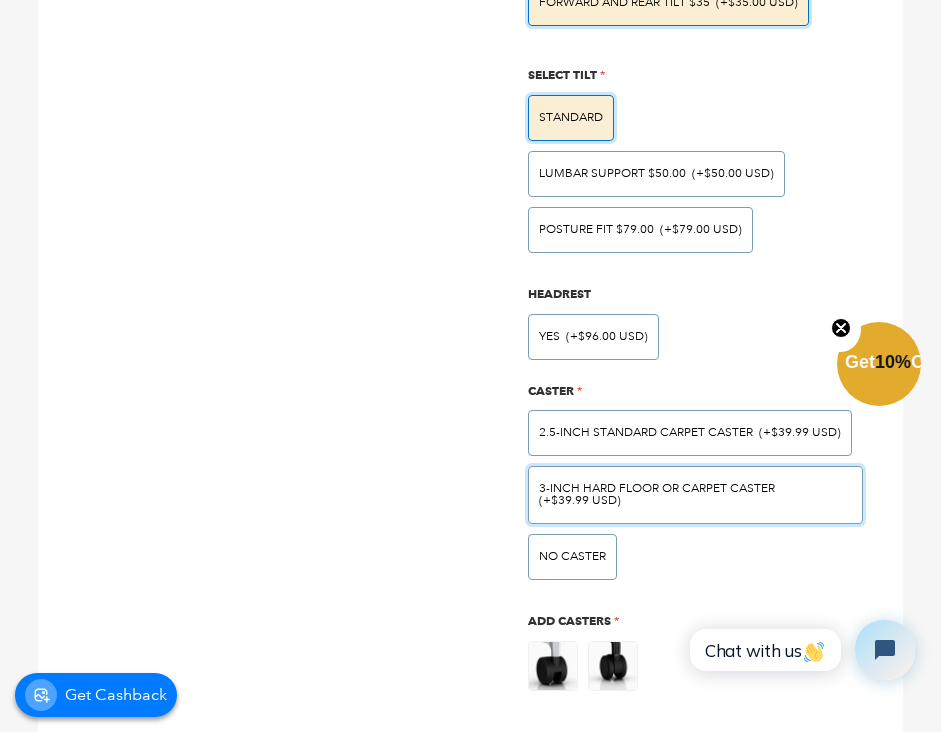 click on "3-inch Hard Floor or Carpet Caster    (+$39.99 USD)" at bounding box center [695, 495] 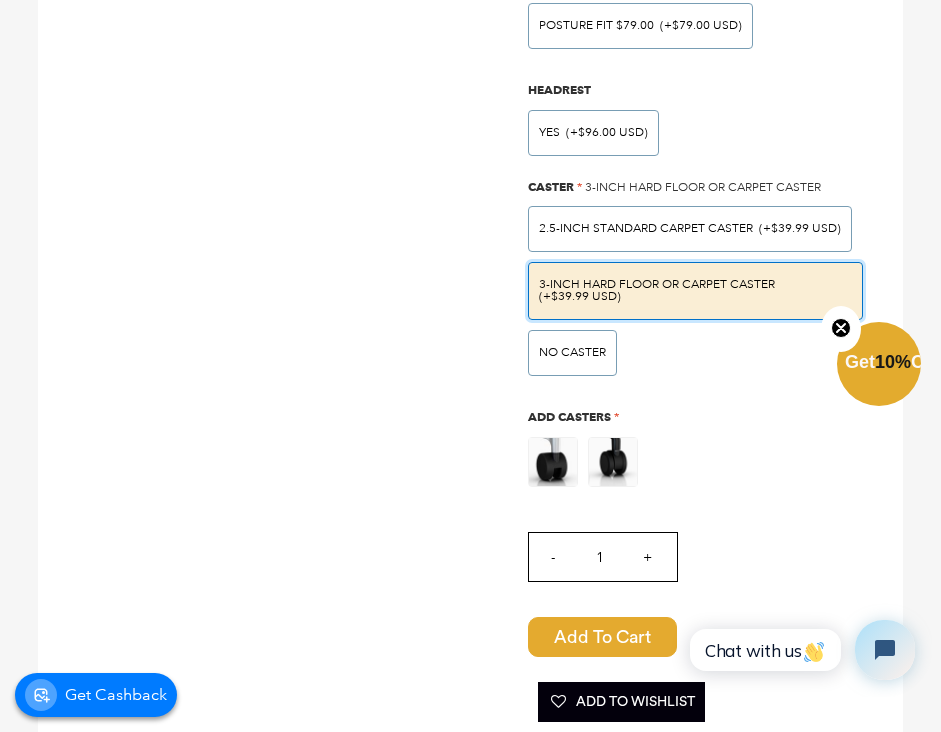 scroll, scrollTop: 1411, scrollLeft: 0, axis: vertical 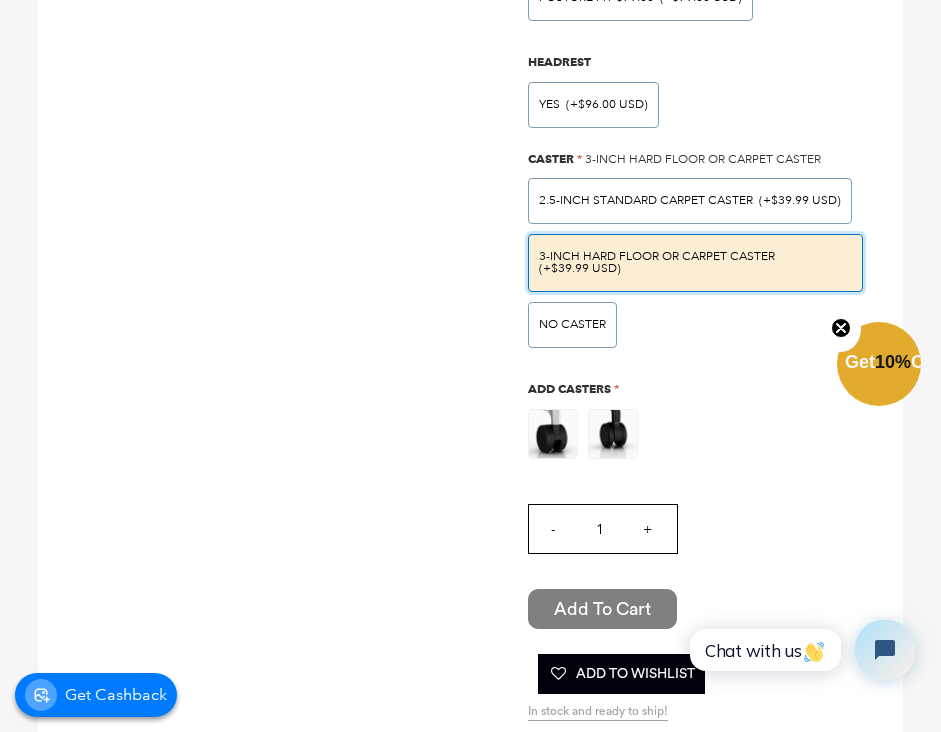 click on "Add to Cart" at bounding box center [602, 609] 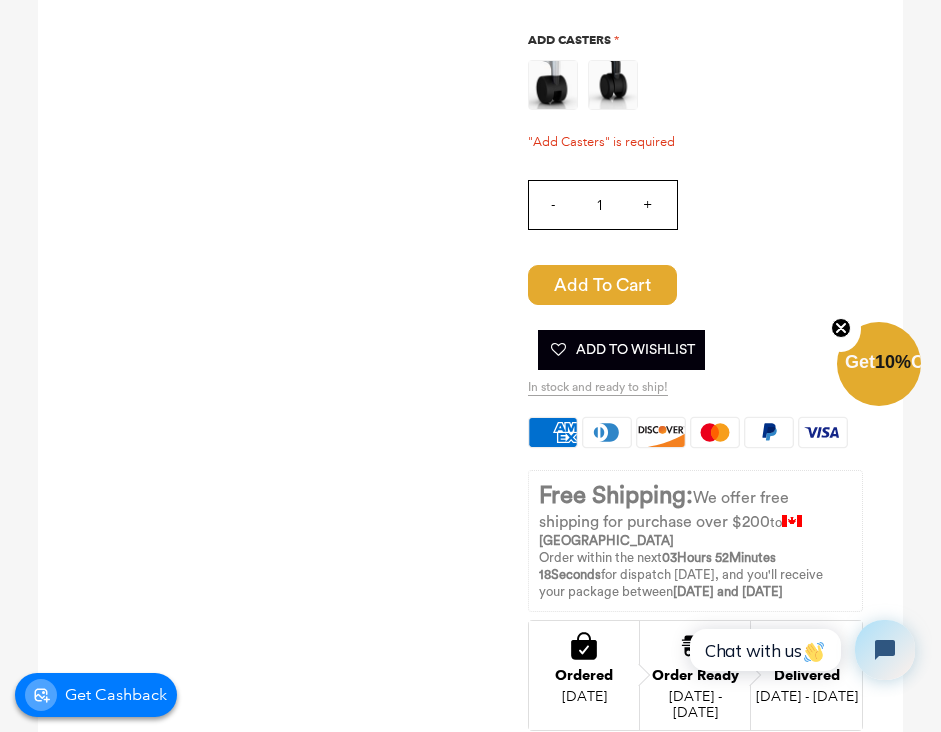 scroll, scrollTop: 1761, scrollLeft: 0, axis: vertical 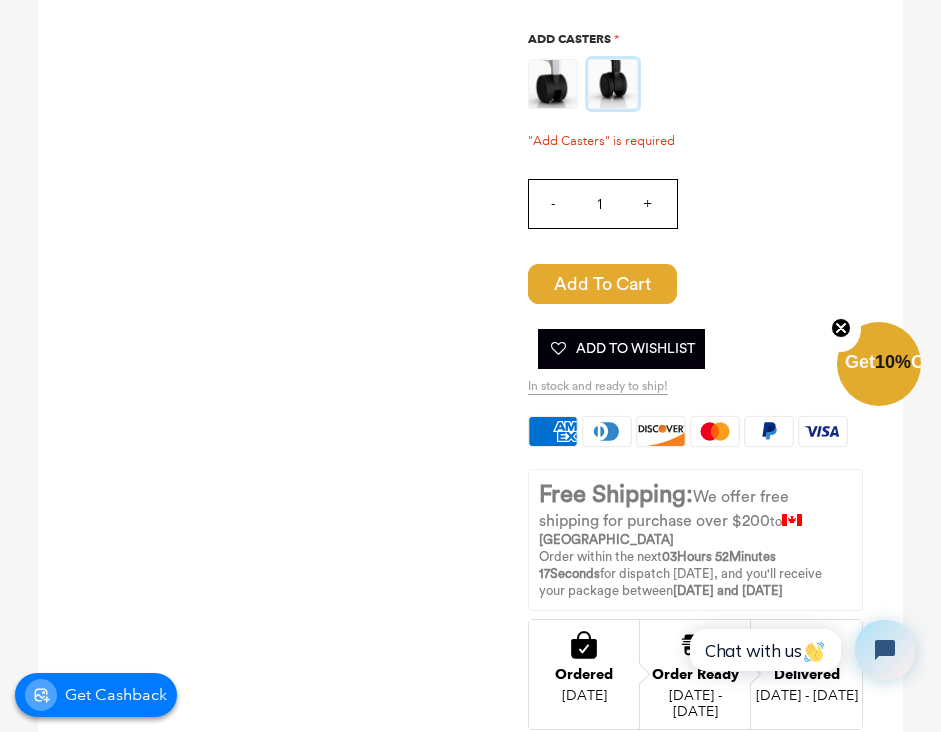 click at bounding box center [613, 84] 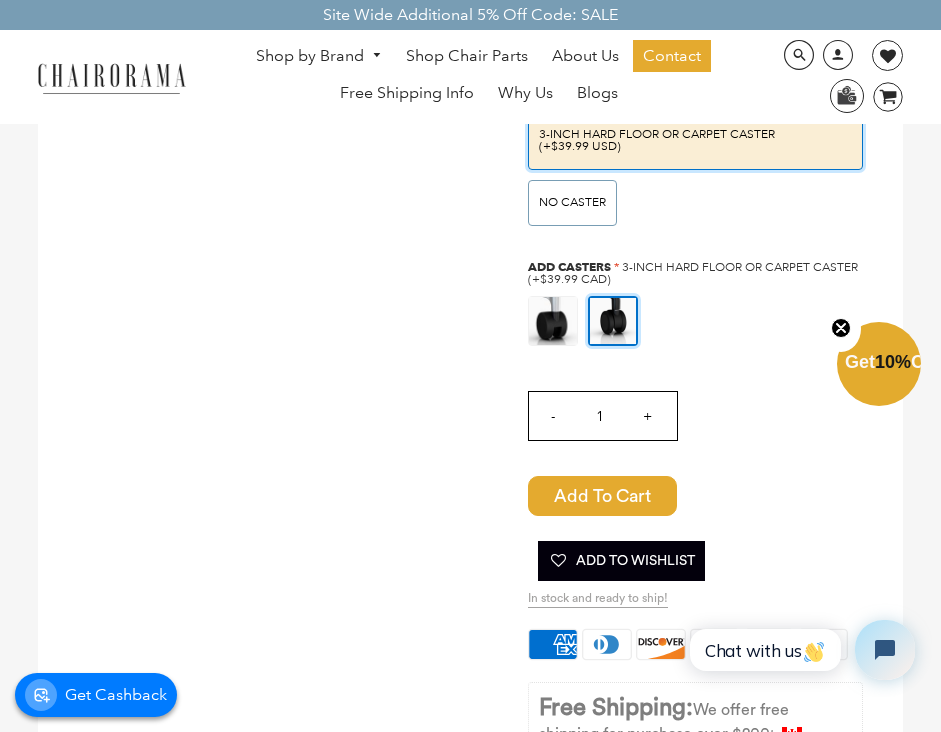 scroll, scrollTop: 1539, scrollLeft: 0, axis: vertical 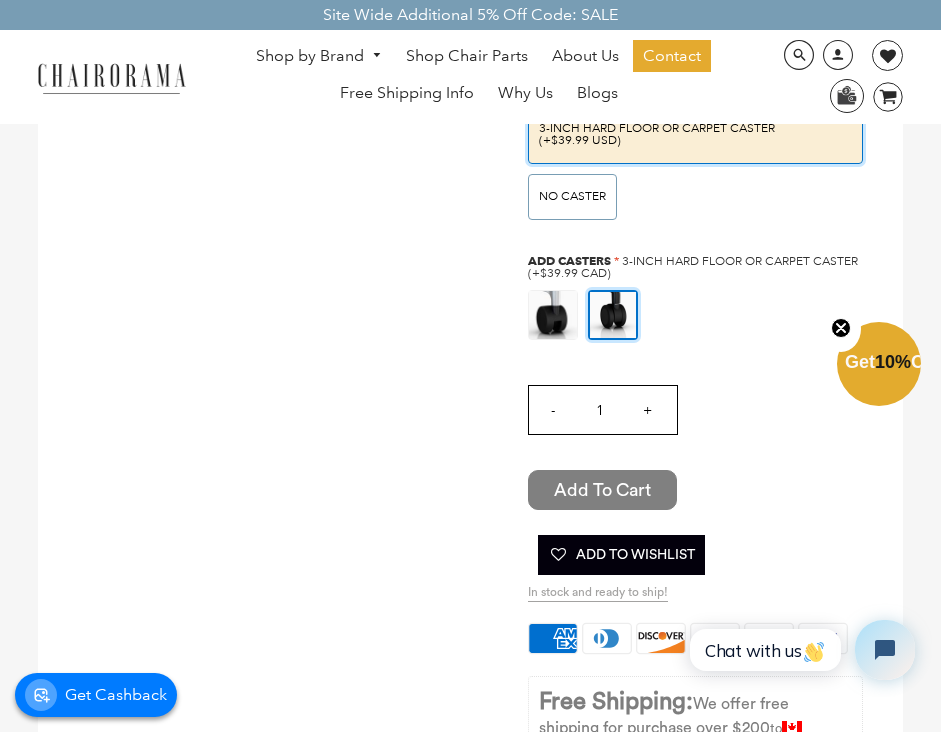 click on "Add to Cart" at bounding box center (602, 490) 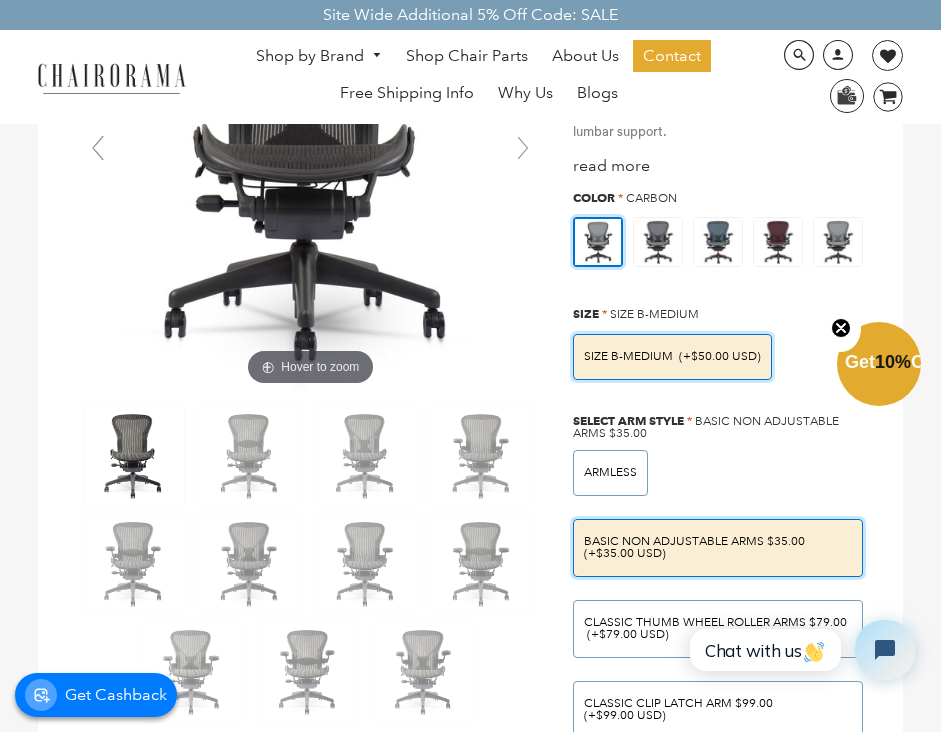 scroll, scrollTop: 216, scrollLeft: 0, axis: vertical 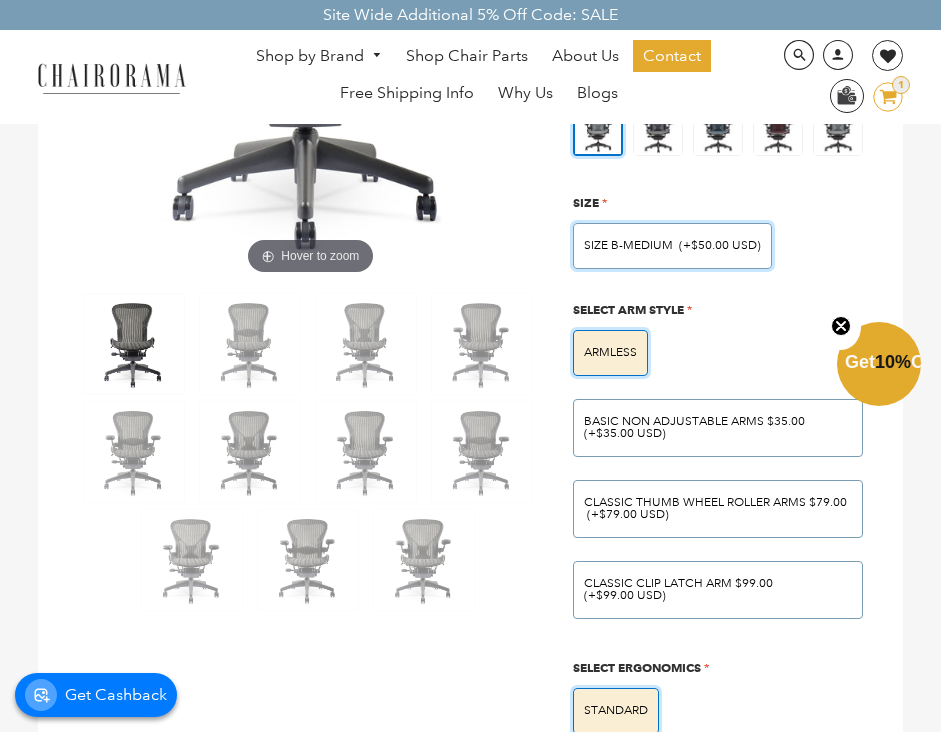 click on "SIZE B-MEDIUM    (+$50.00 USD)" at bounding box center [672, 246] 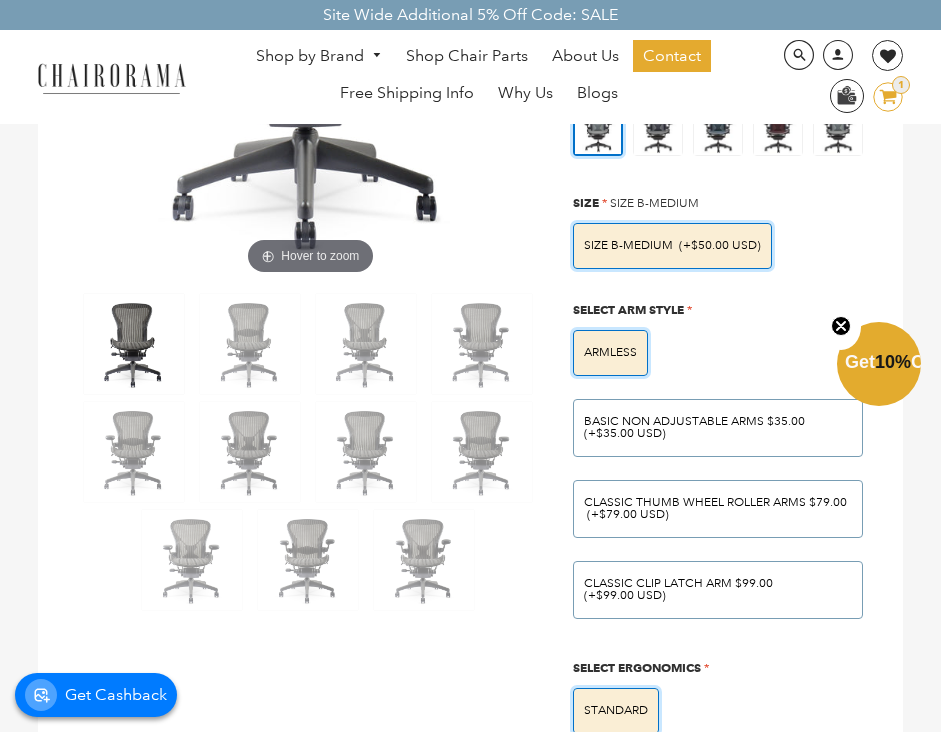 scroll, scrollTop: 0, scrollLeft: 0, axis: both 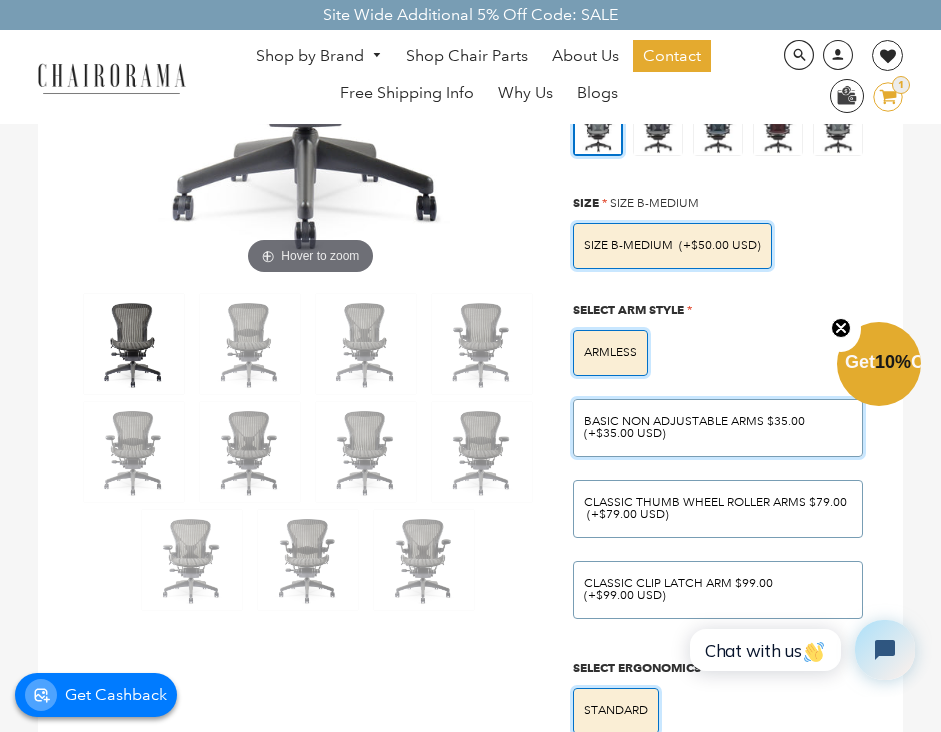 click on "(+$35.00 USD)" at bounding box center [625, 434] 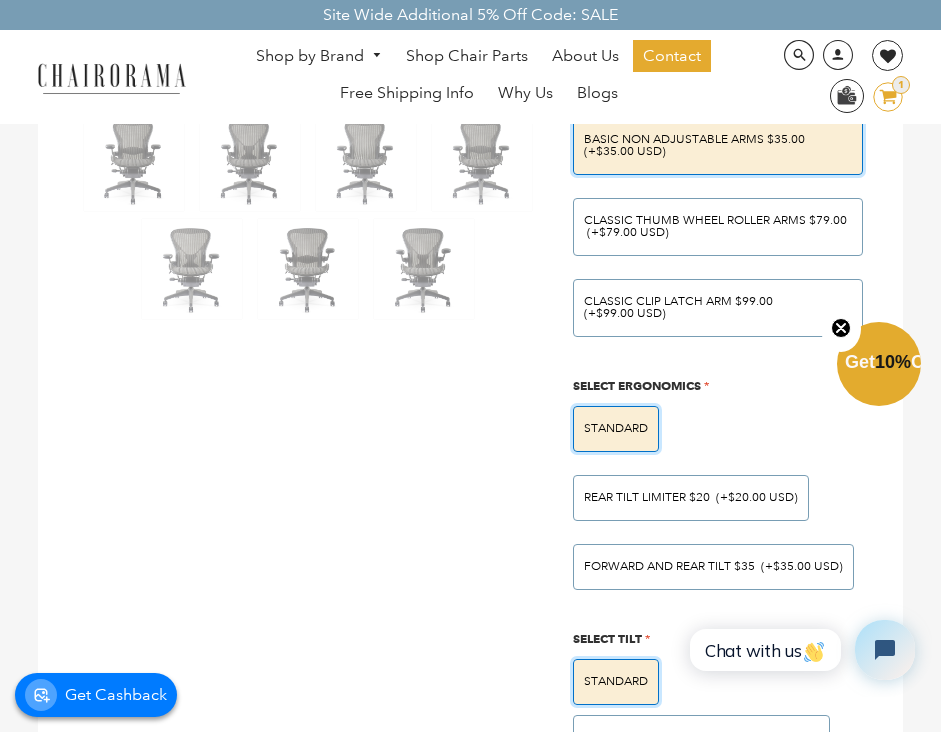 scroll, scrollTop: 745, scrollLeft: 0, axis: vertical 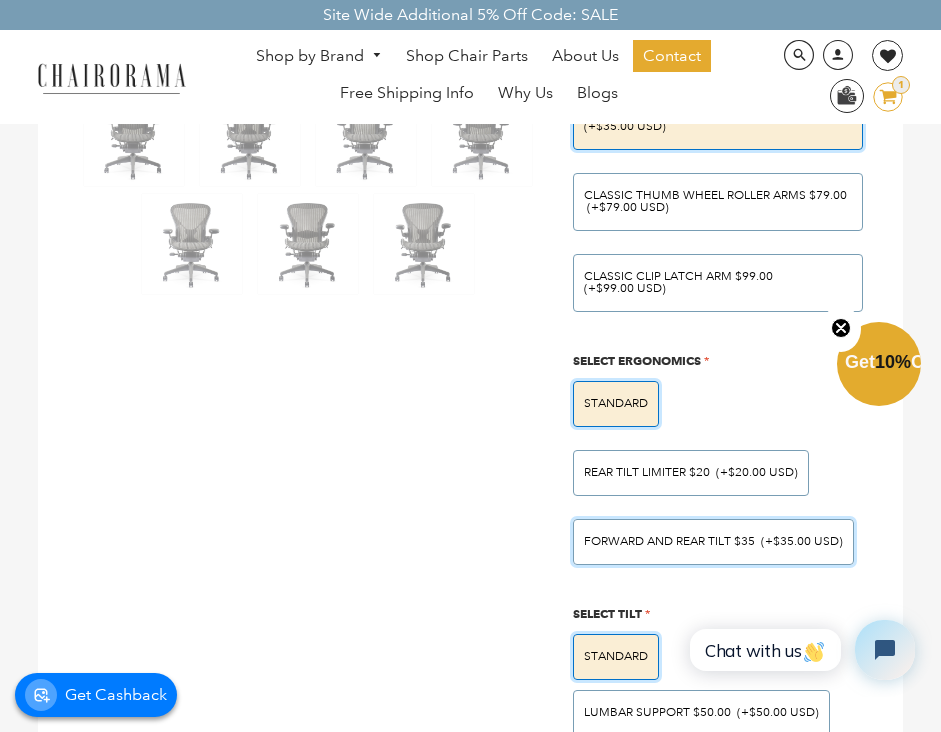 click on "Forward And Rear Tilt $35" at bounding box center [669, 541] 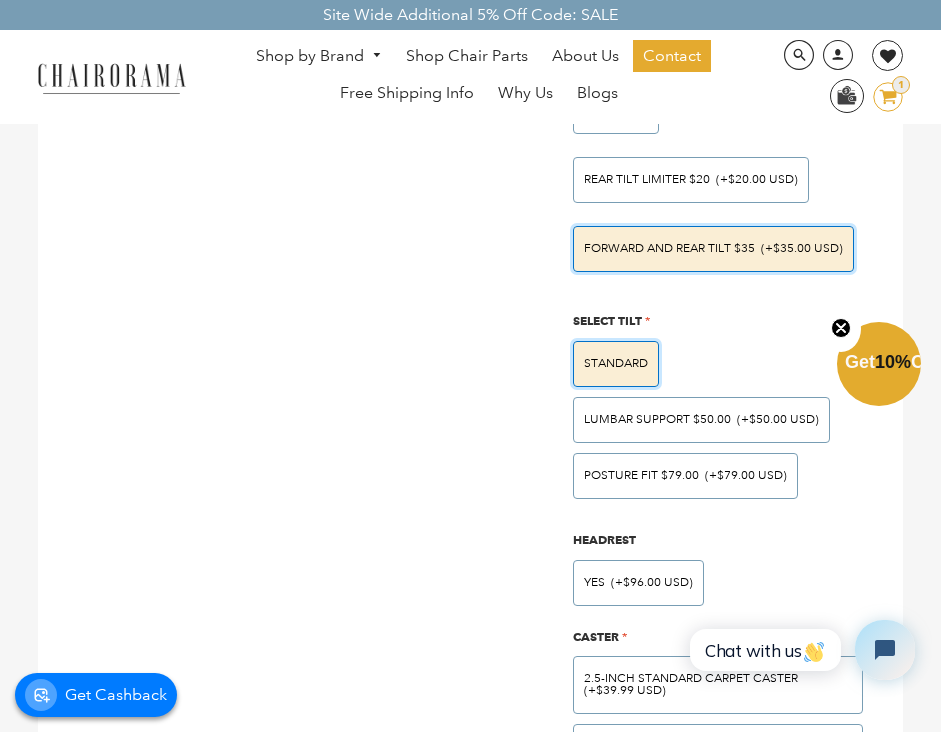 scroll, scrollTop: 1050, scrollLeft: 0, axis: vertical 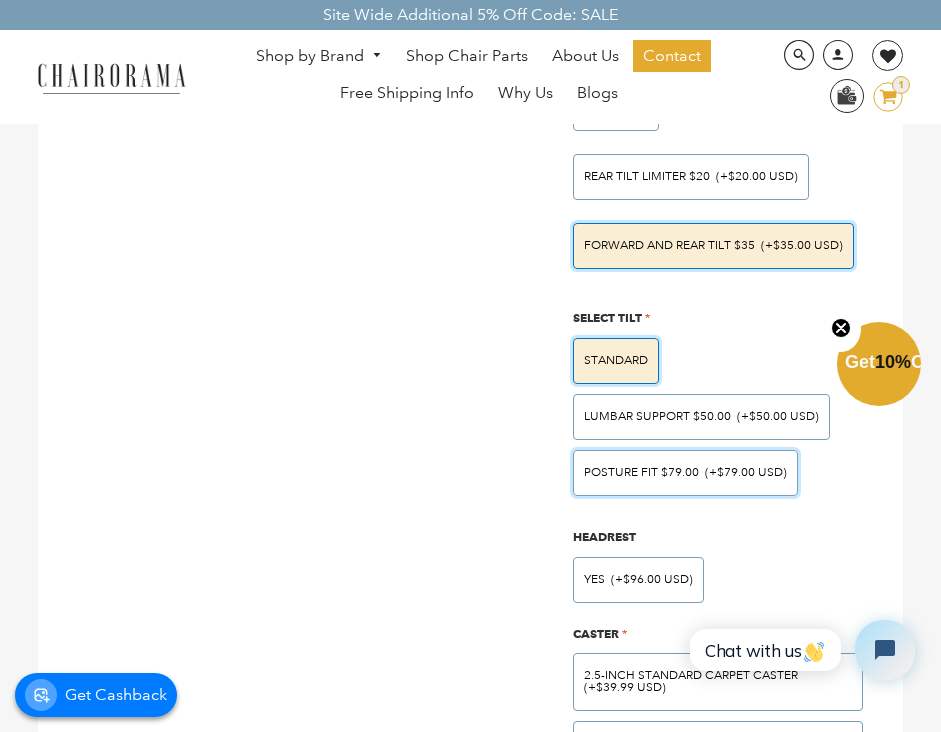 click on "POSTURE FIT $79.00    (+$79.00 USD)" at bounding box center [685, 473] 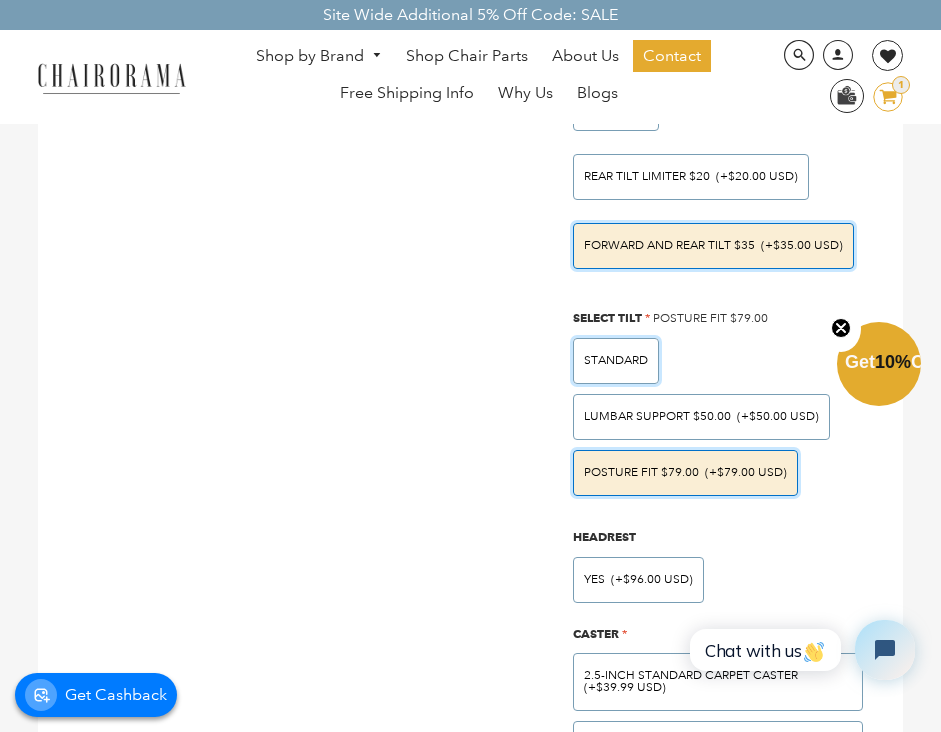 click on "STANDARD" at bounding box center (616, 361) 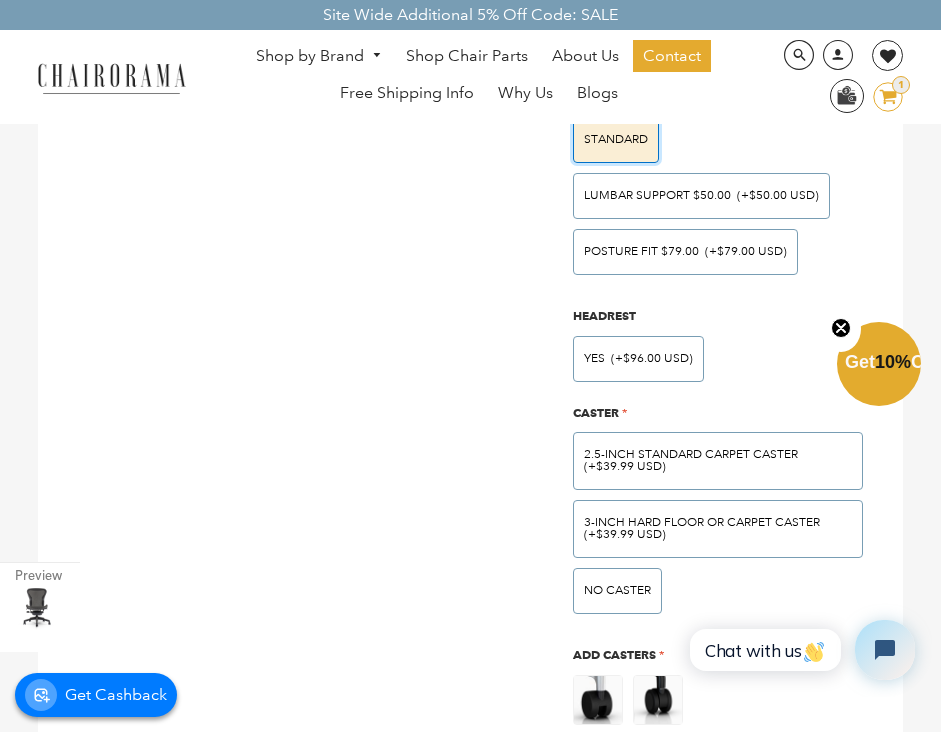 scroll, scrollTop: 1312, scrollLeft: 0, axis: vertical 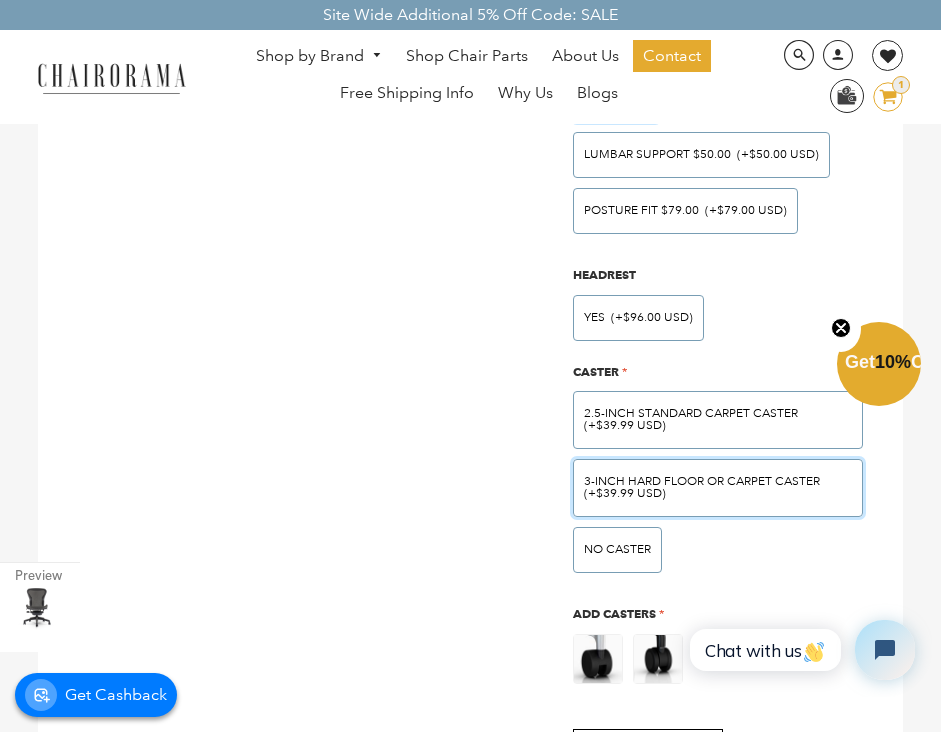 click on "3-inch Hard Floor or Carpet Caster" at bounding box center (702, 481) 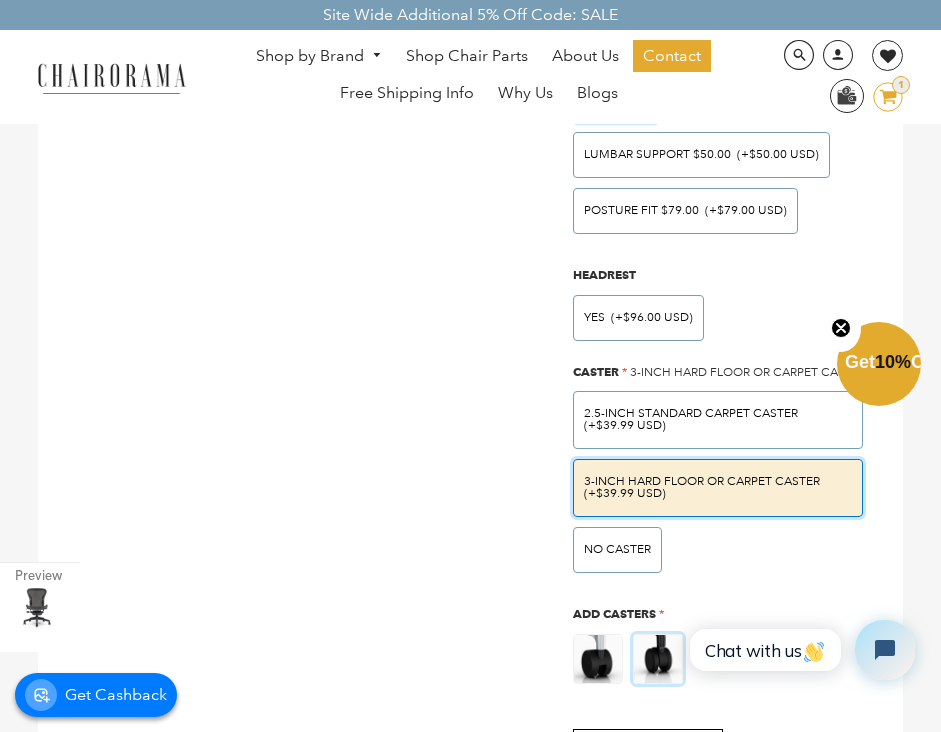 click at bounding box center (658, 659) 